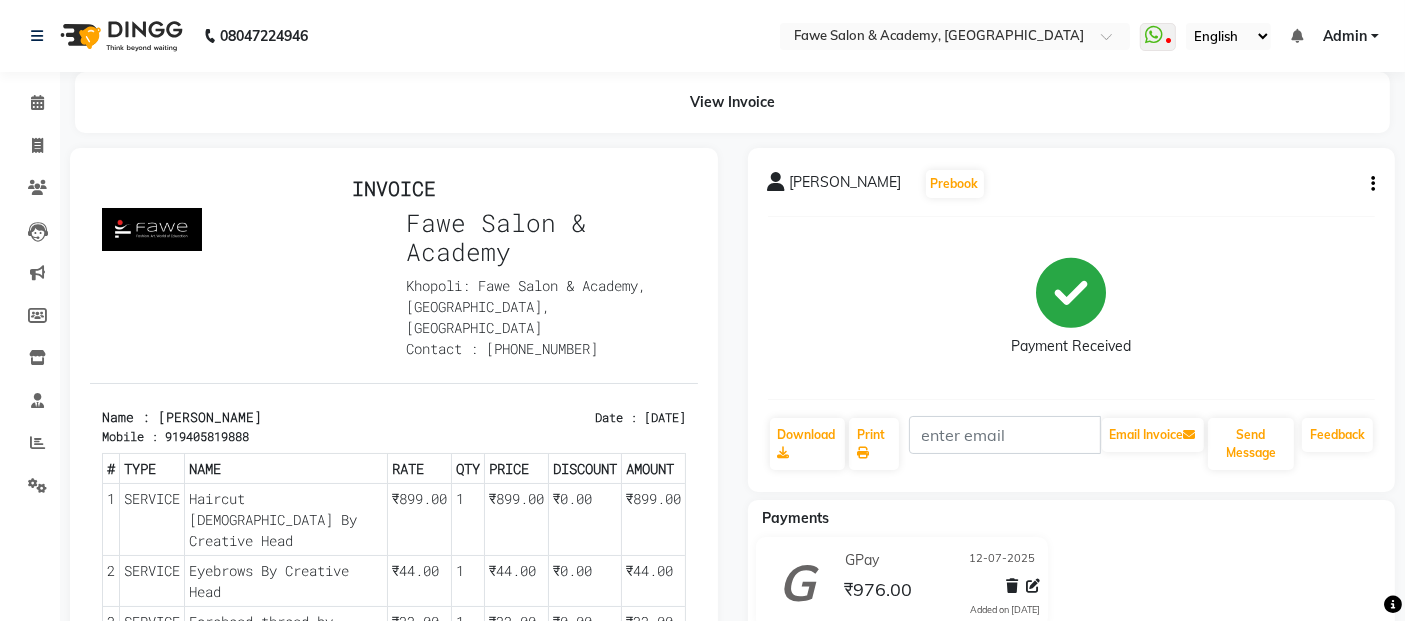 scroll, scrollTop: 0, scrollLeft: 0, axis: both 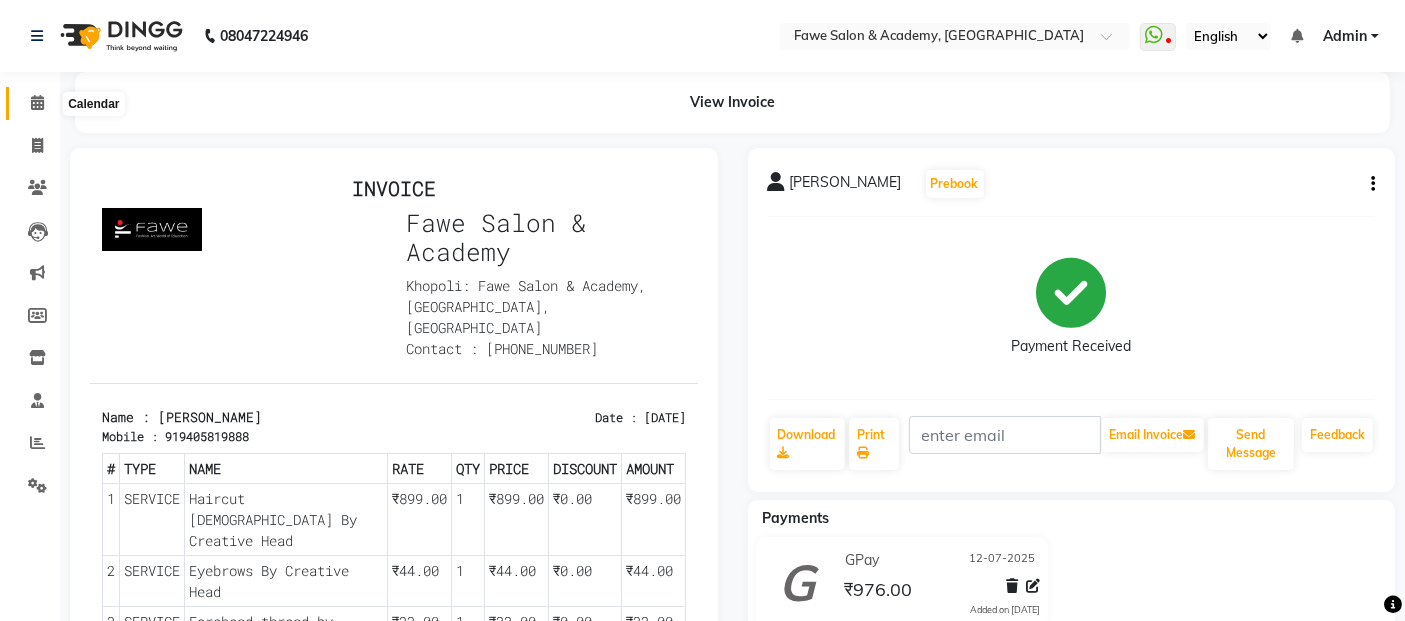 click 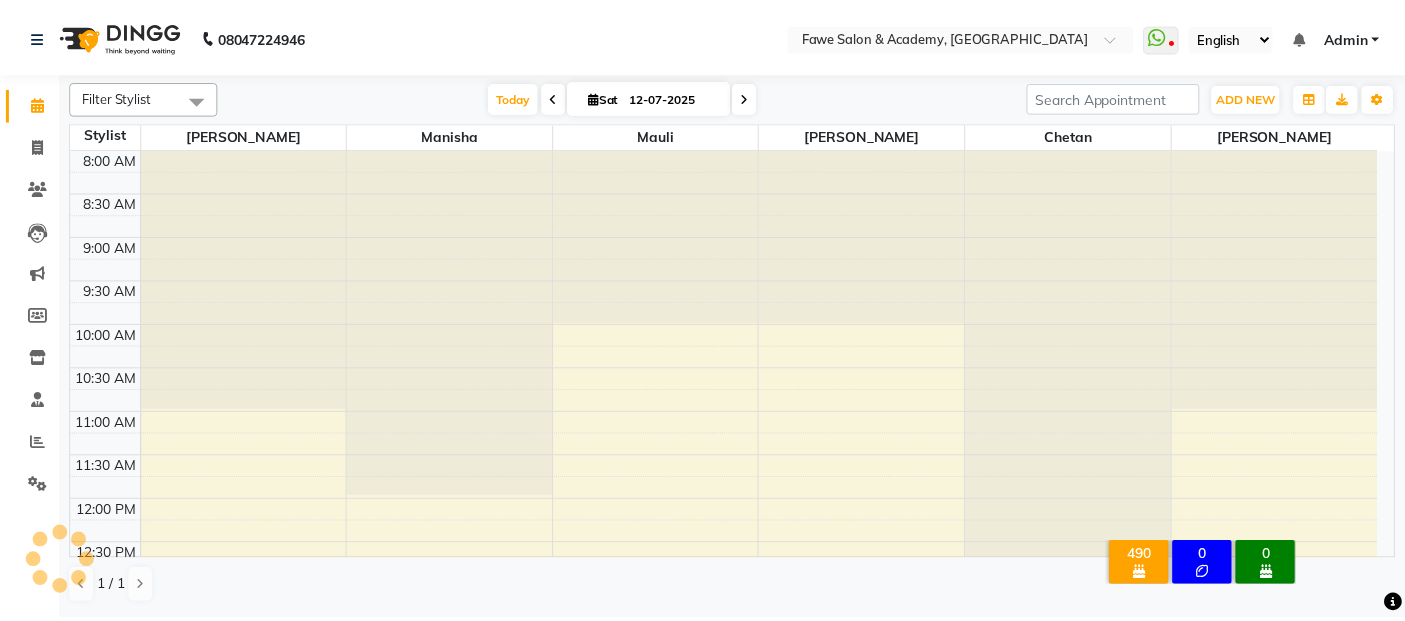 scroll, scrollTop: 0, scrollLeft: 0, axis: both 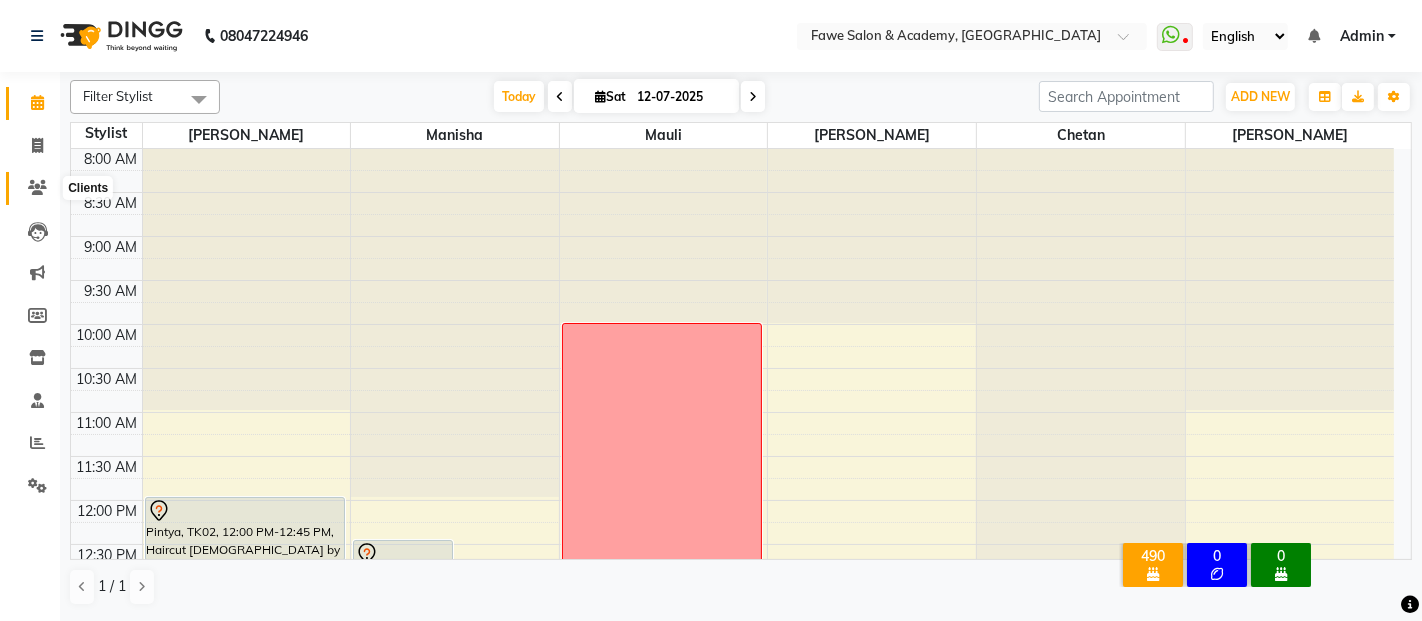 click 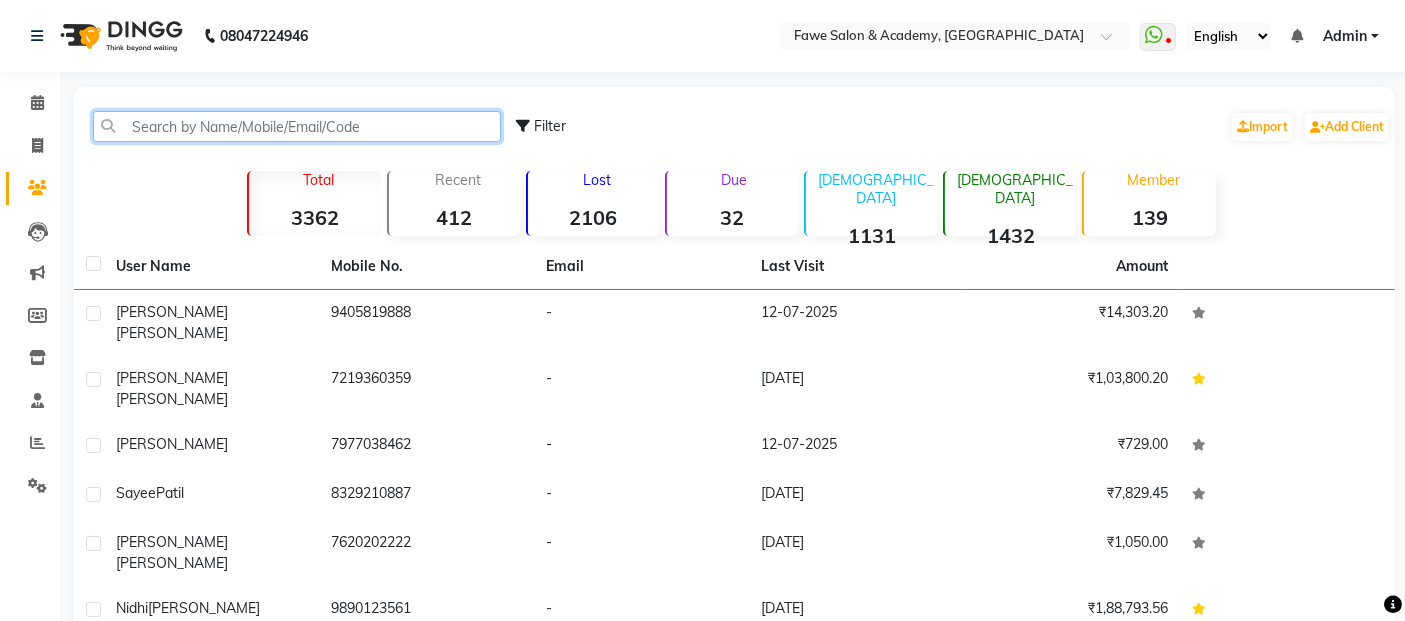 click 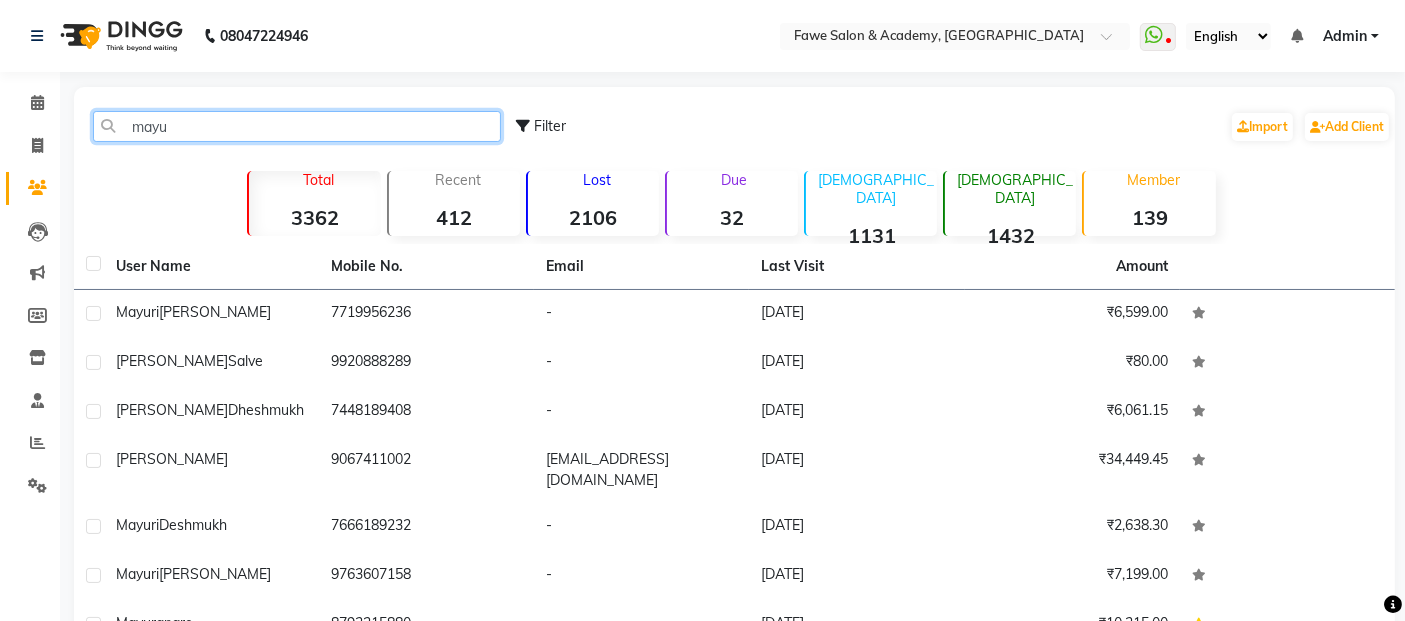 type on "mayur" 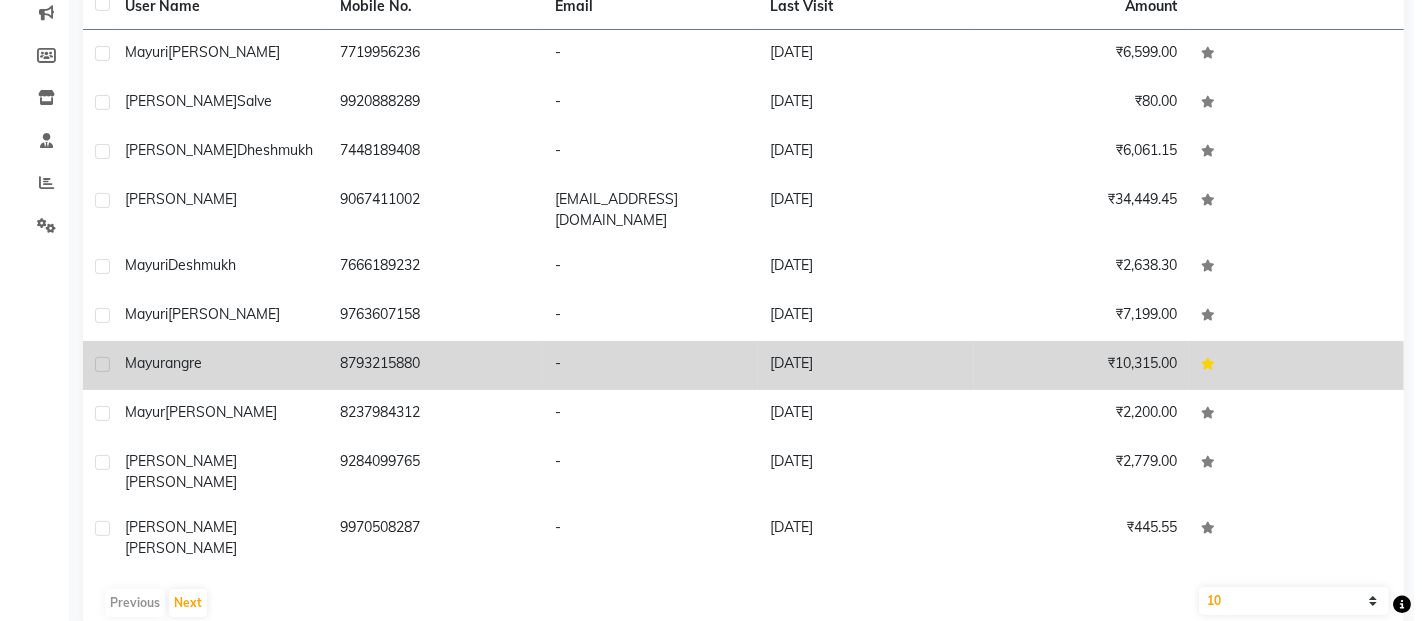scroll, scrollTop: 0, scrollLeft: 0, axis: both 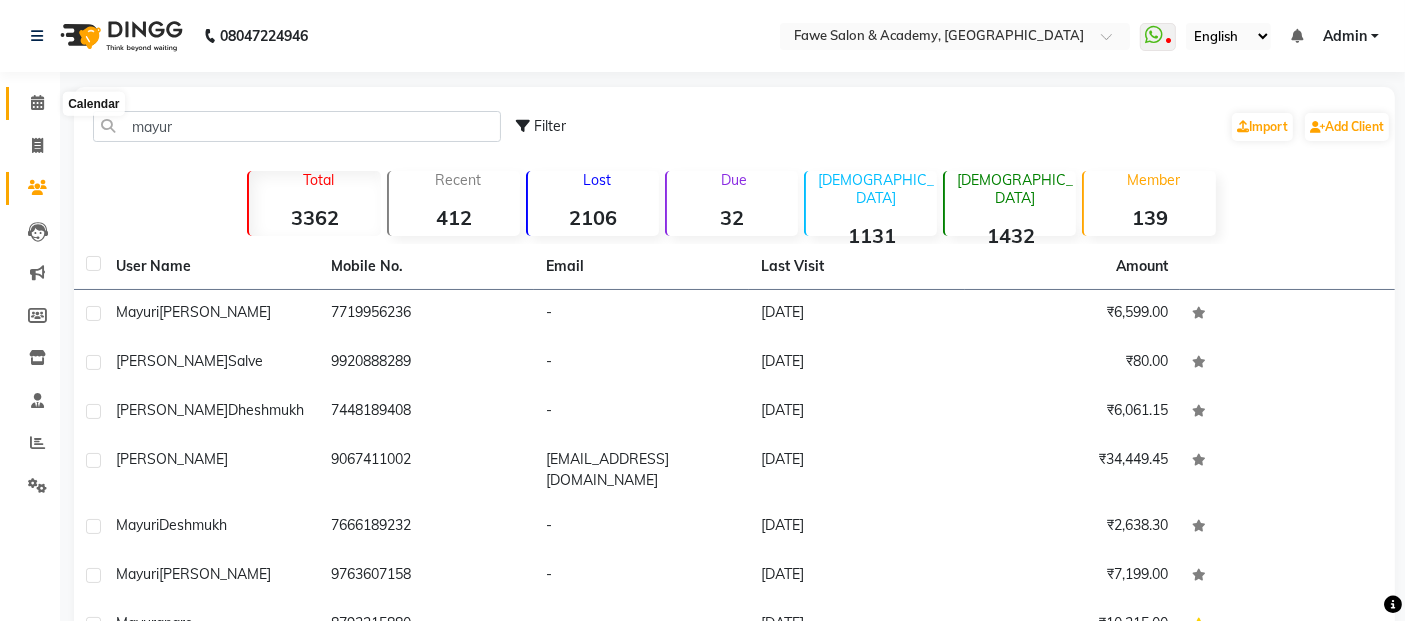 click 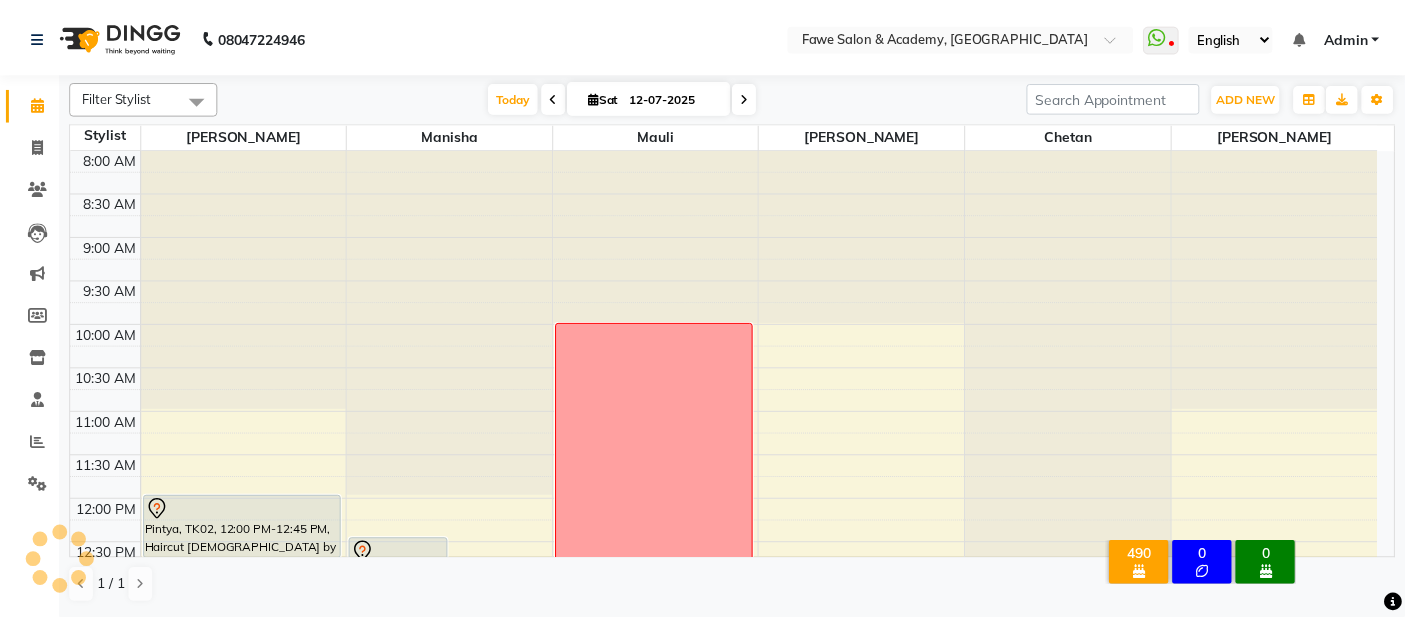 scroll, scrollTop: 0, scrollLeft: 0, axis: both 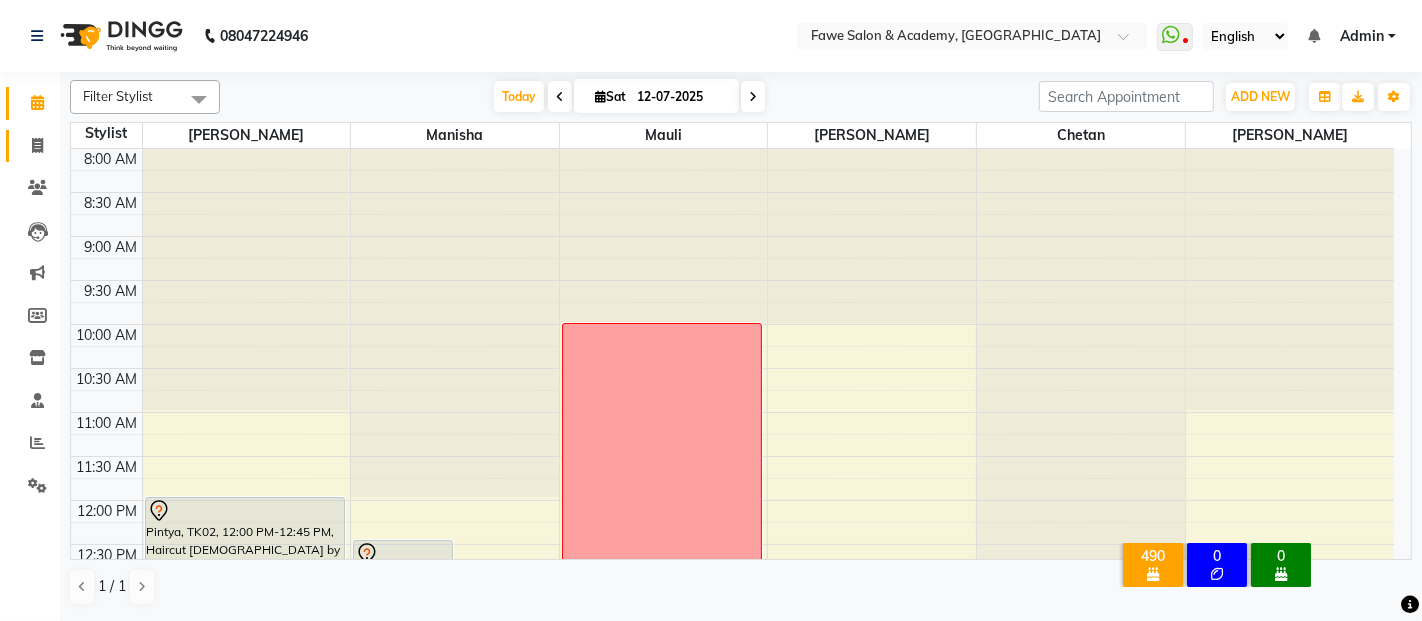 click 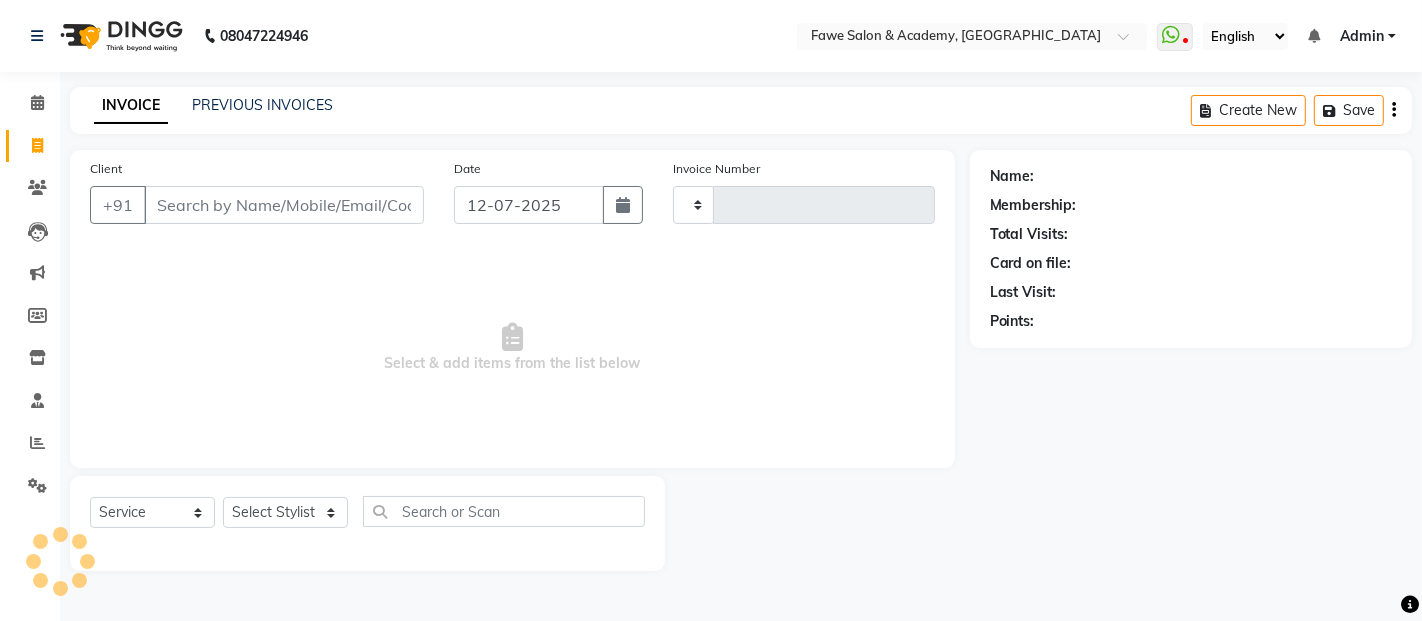 type on "0816" 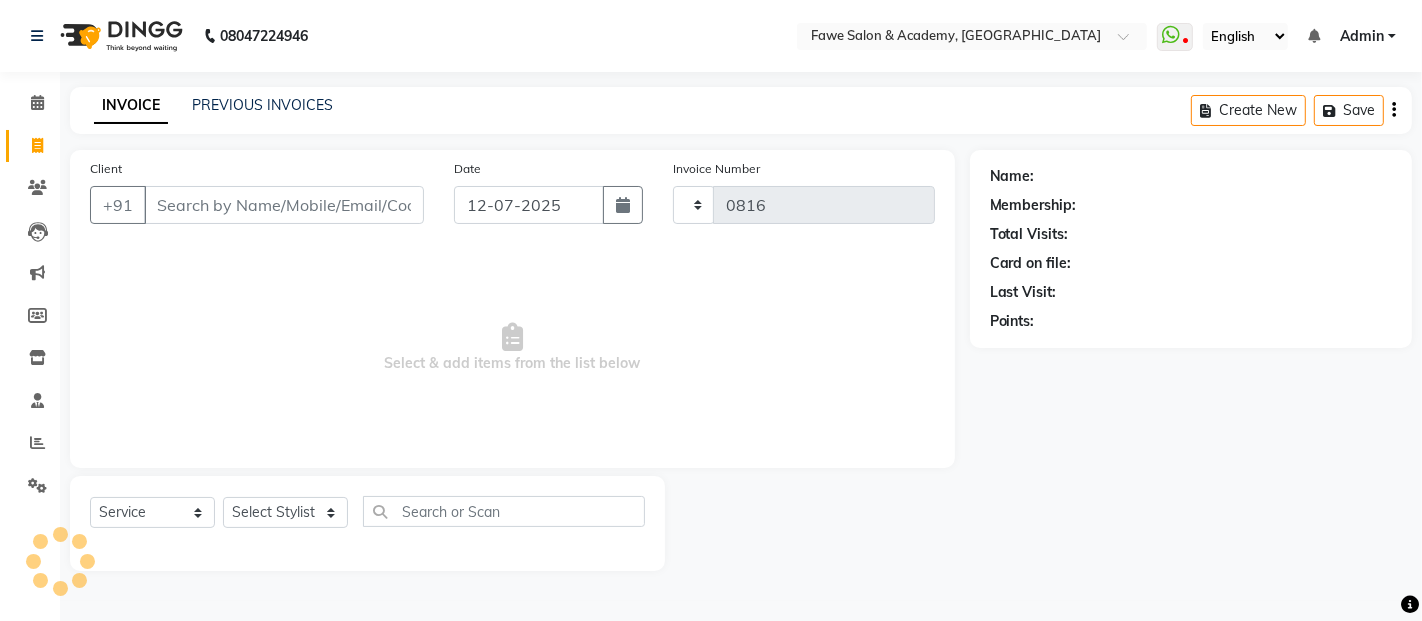 select on "879" 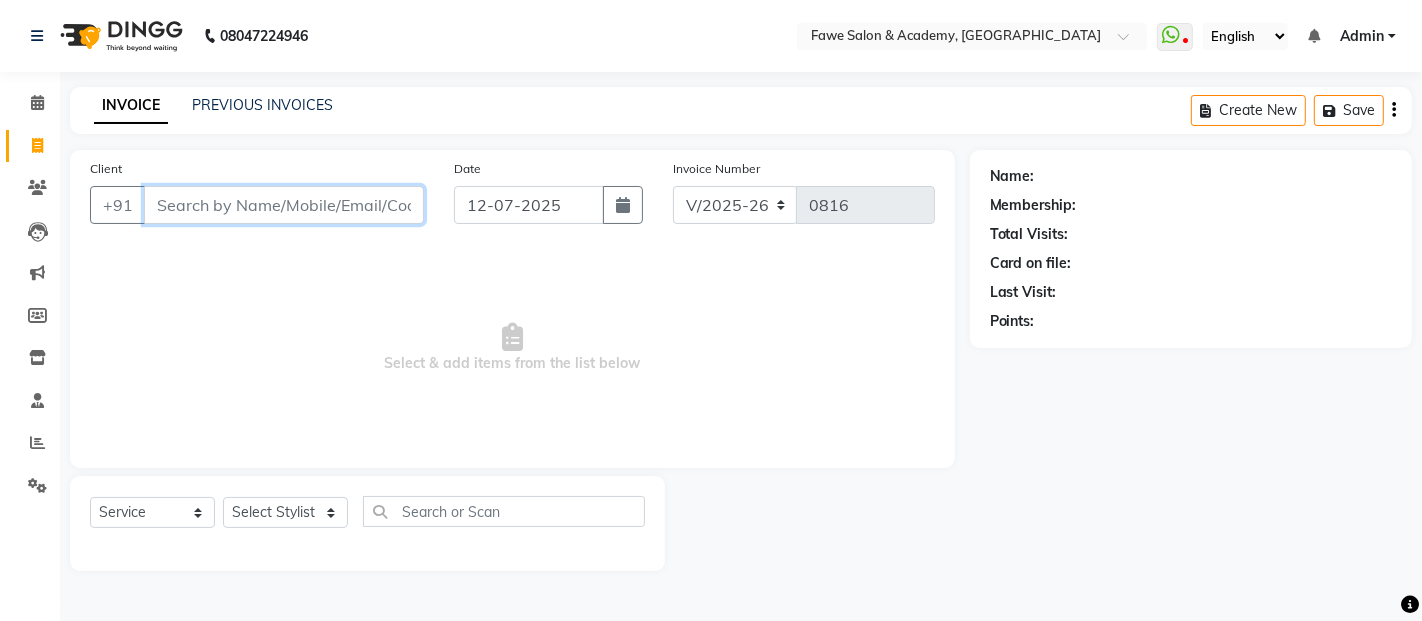 click on "Client" at bounding box center (284, 205) 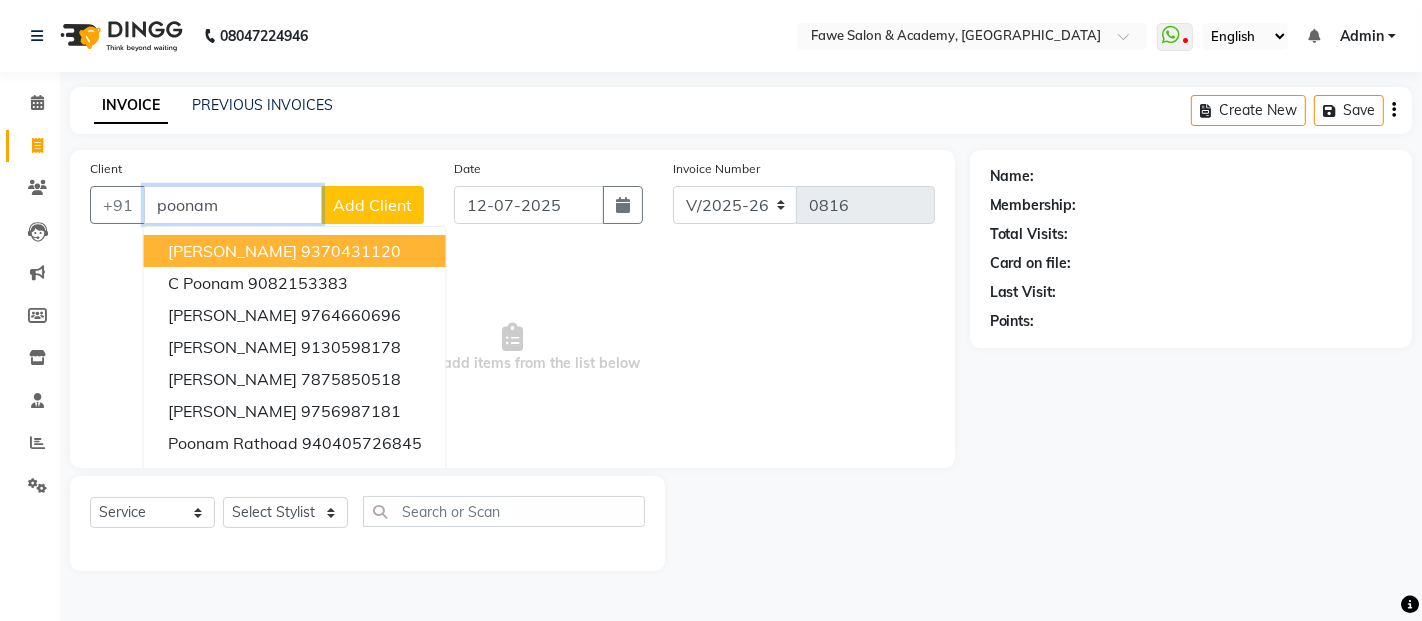 click on "[PERSON_NAME]" at bounding box center [232, 251] 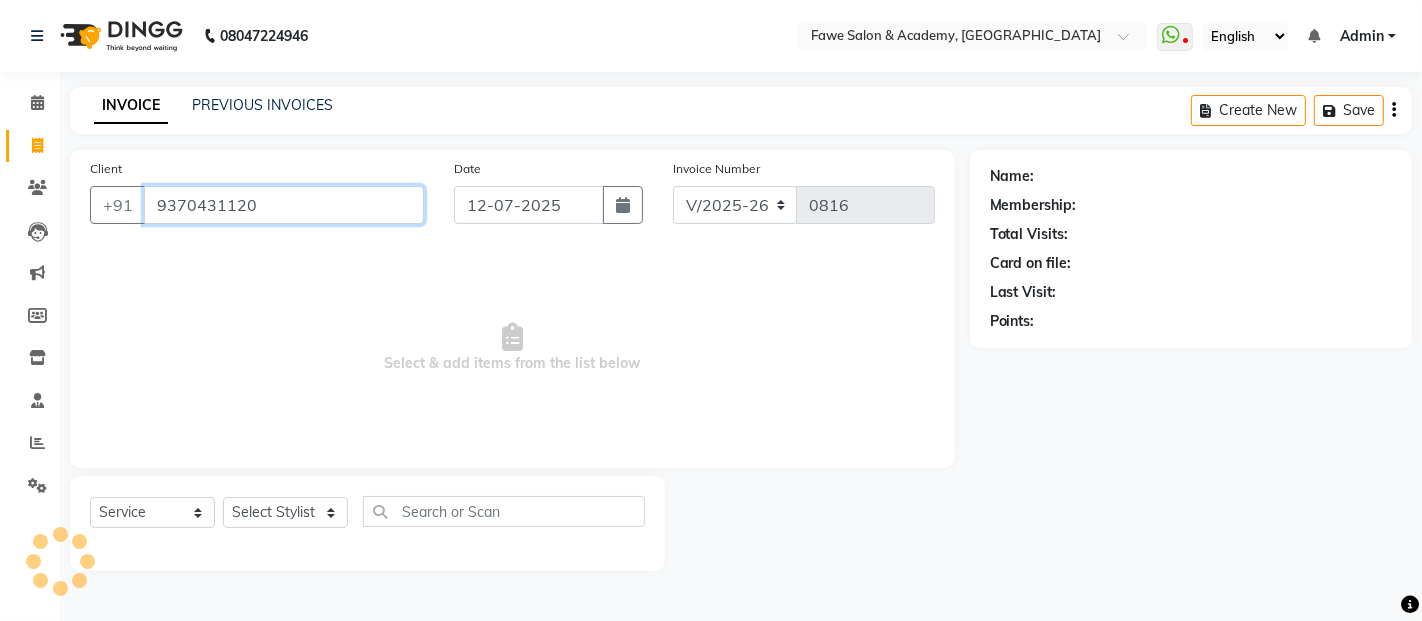 type on "9370431120" 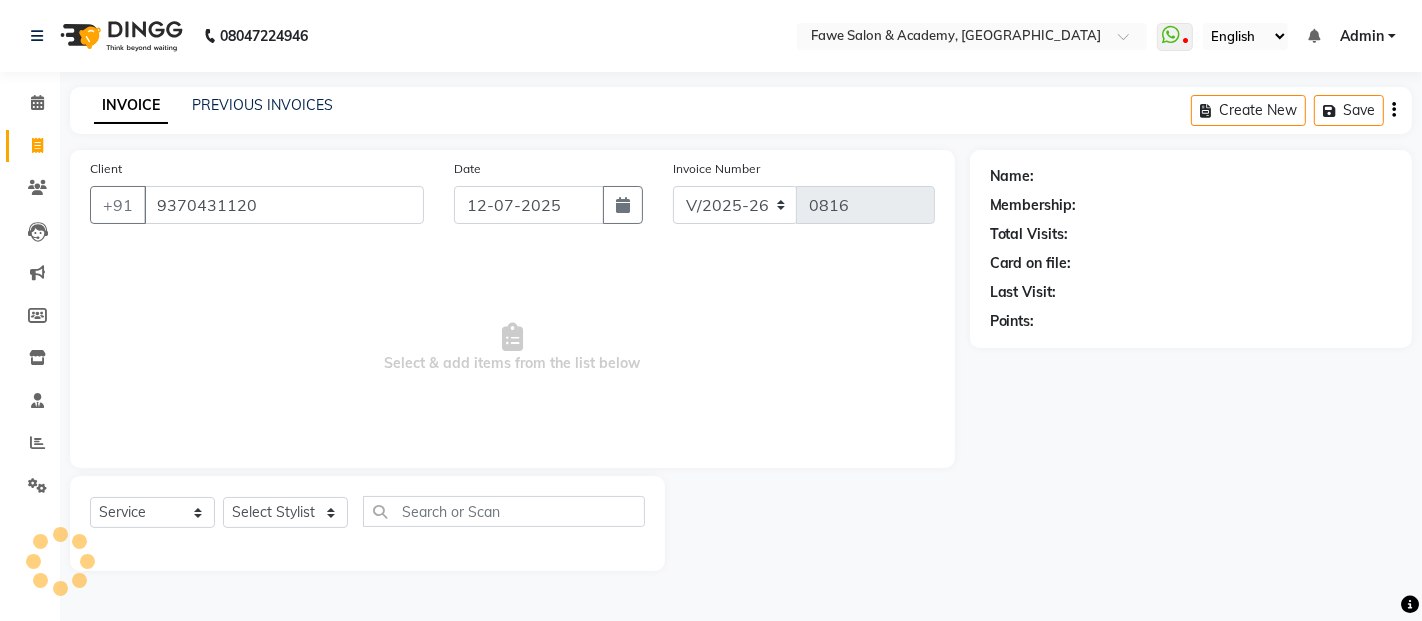 select on "2: Object" 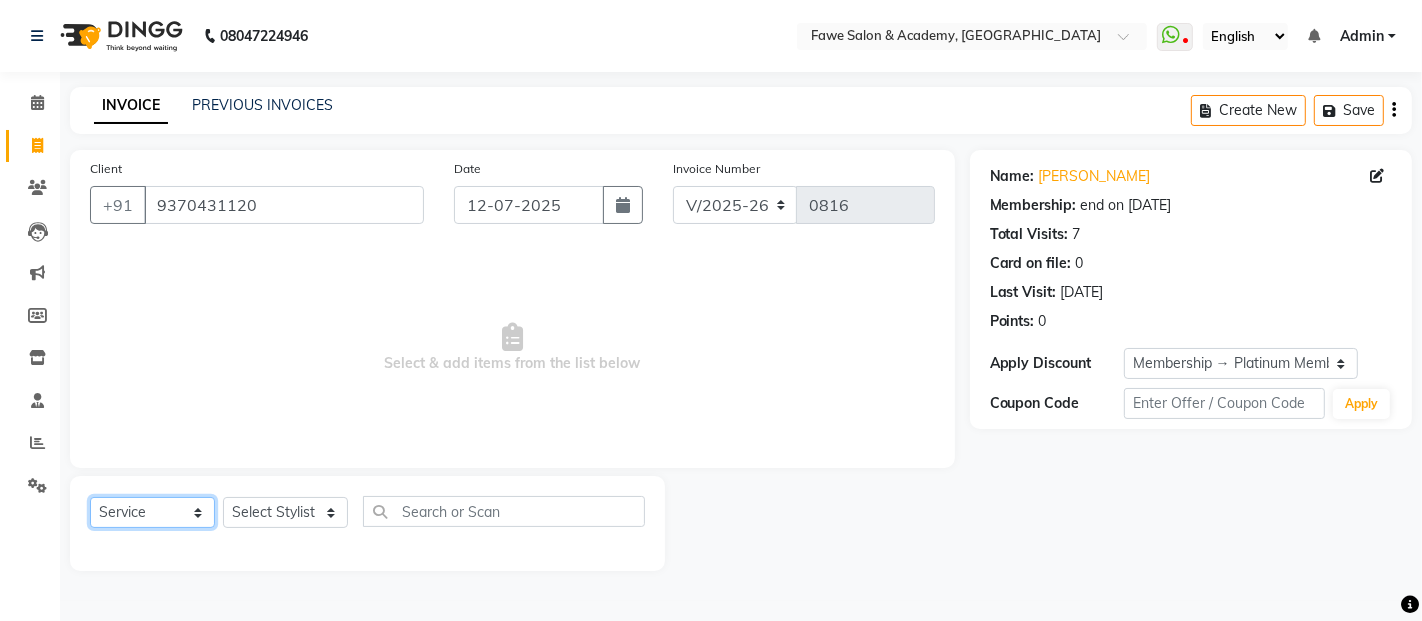 click on "Select  Service  Product  Membership  Package Voucher Prepaid Gift Card" 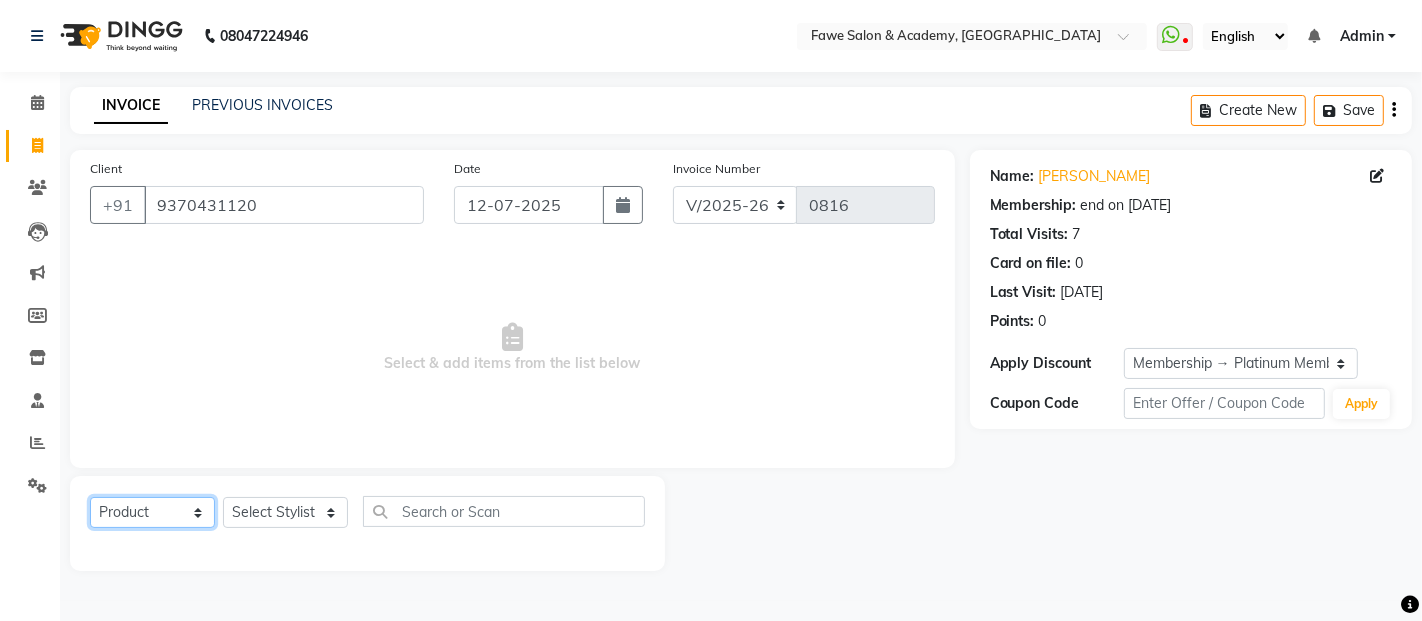 click on "Select  Service  Product  Membership  Package Voucher Prepaid Gift Card" 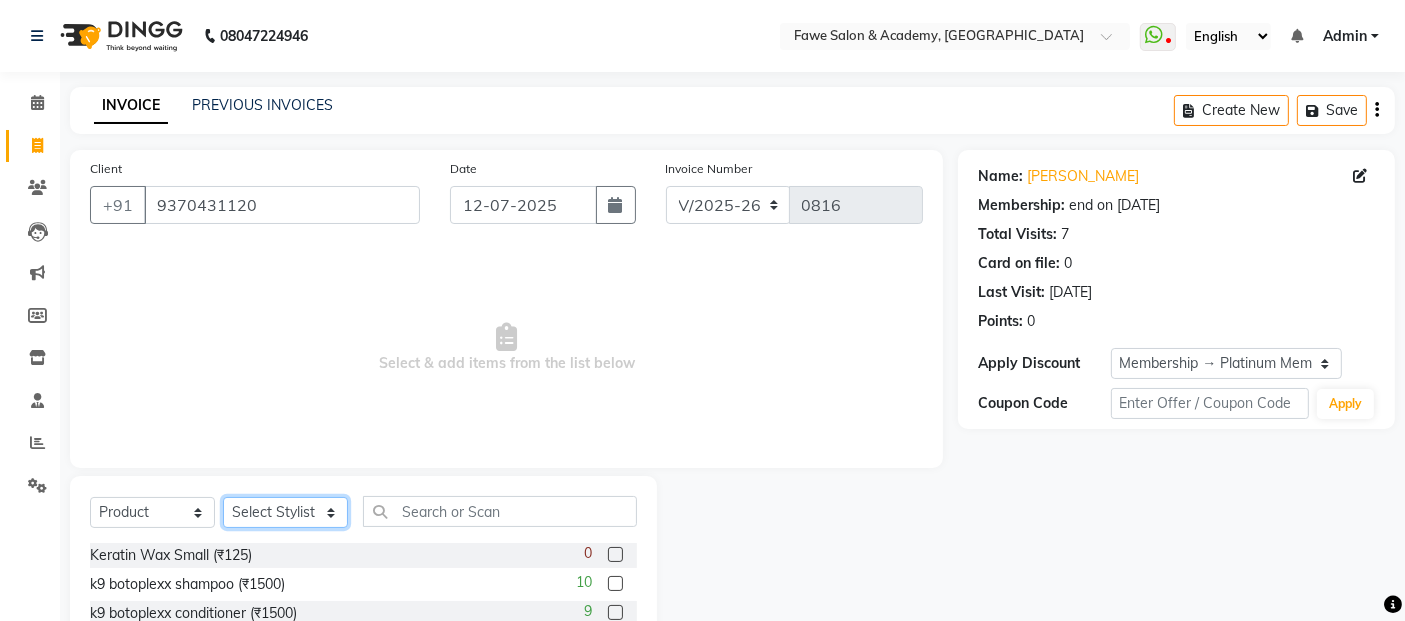 click on "Select Stylist [PERSON_NAME] Chetan [PERSON_NAME] [PERSON_NAME] [PERSON_NAME]" 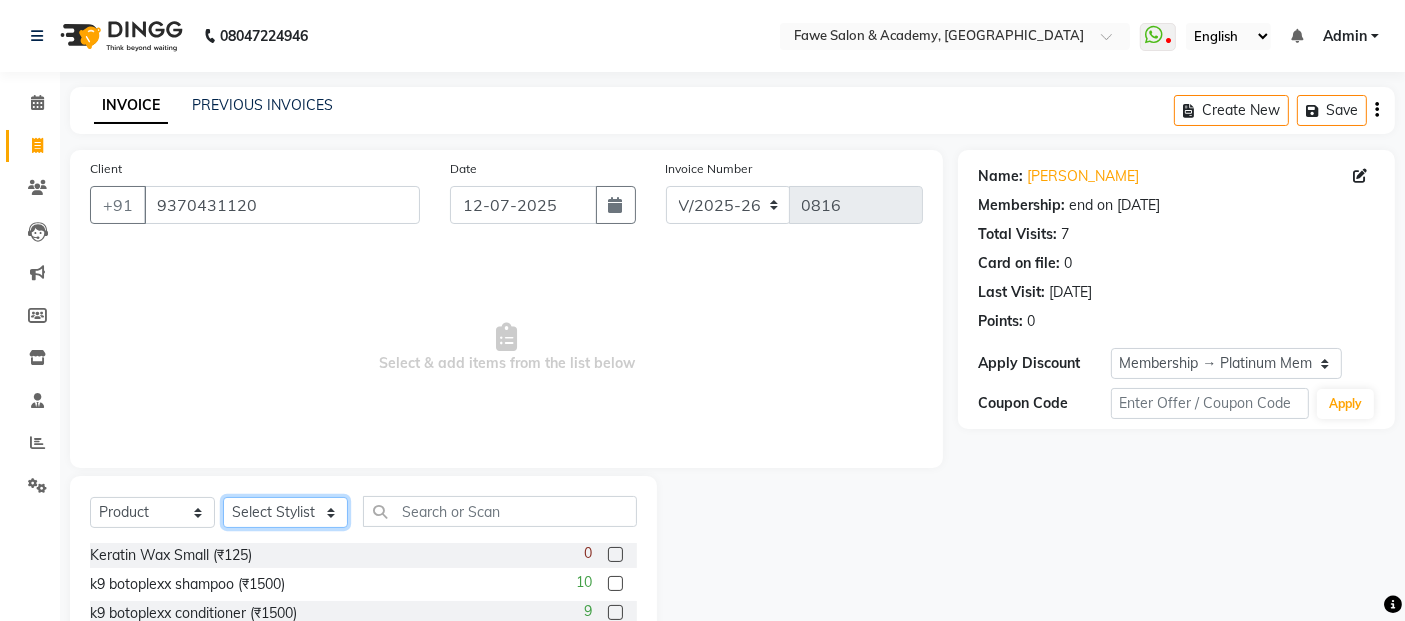 select on "14304" 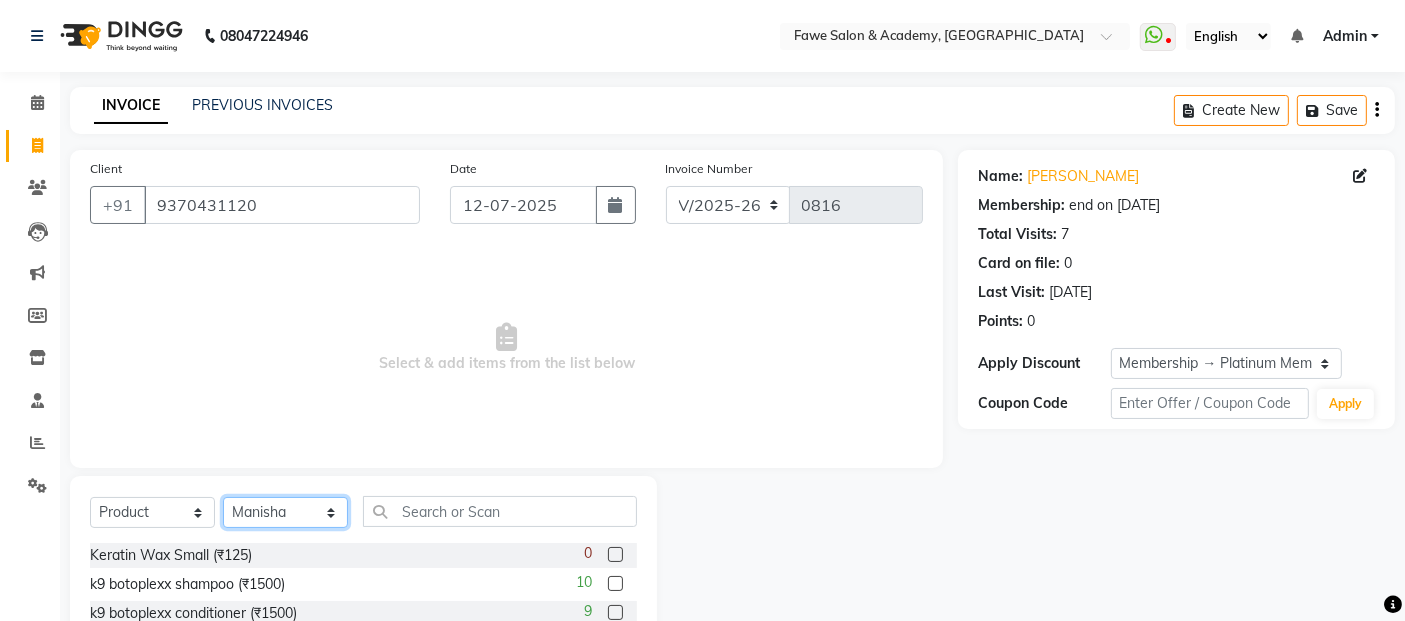 click on "Select Stylist [PERSON_NAME] Chetan [PERSON_NAME] [PERSON_NAME] [PERSON_NAME]" 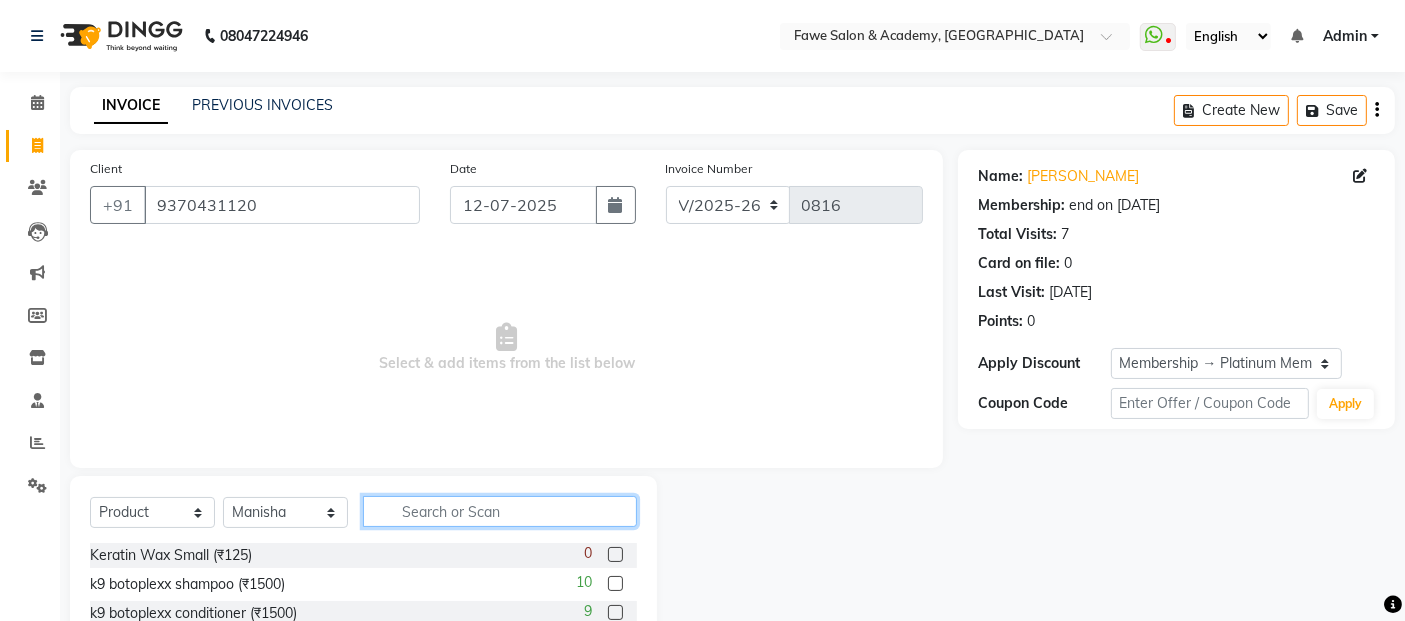 click 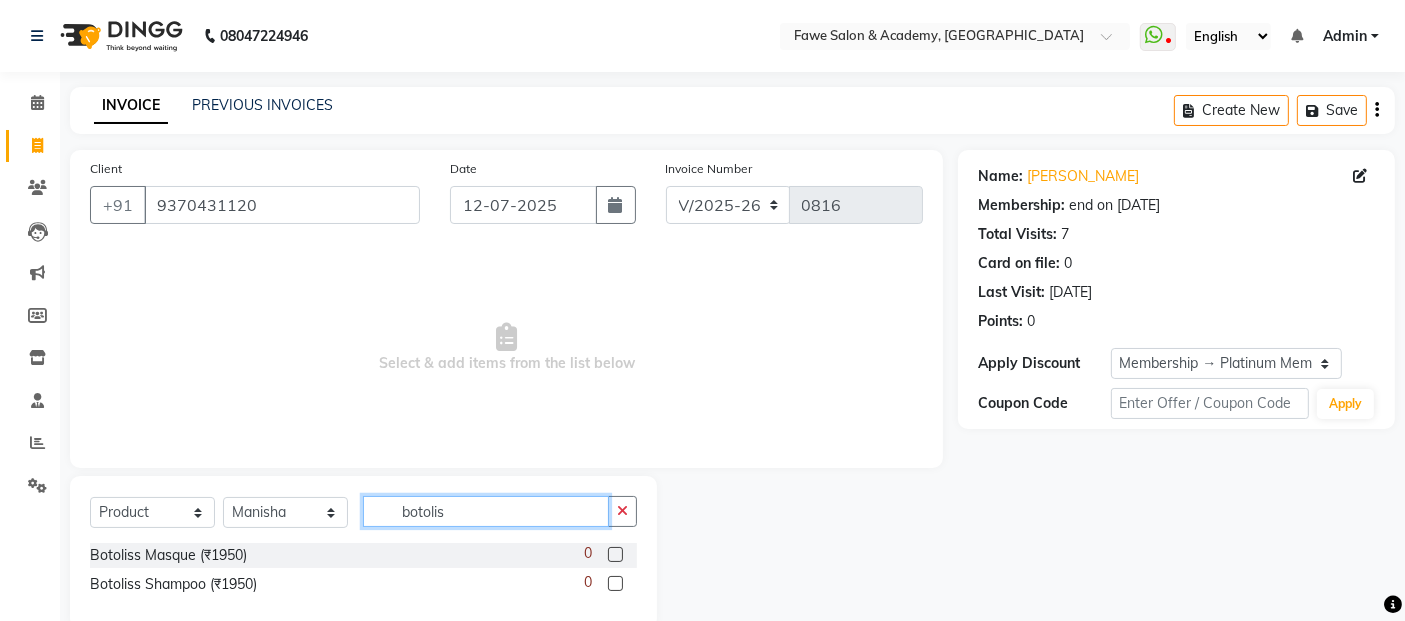 type on "botoliss" 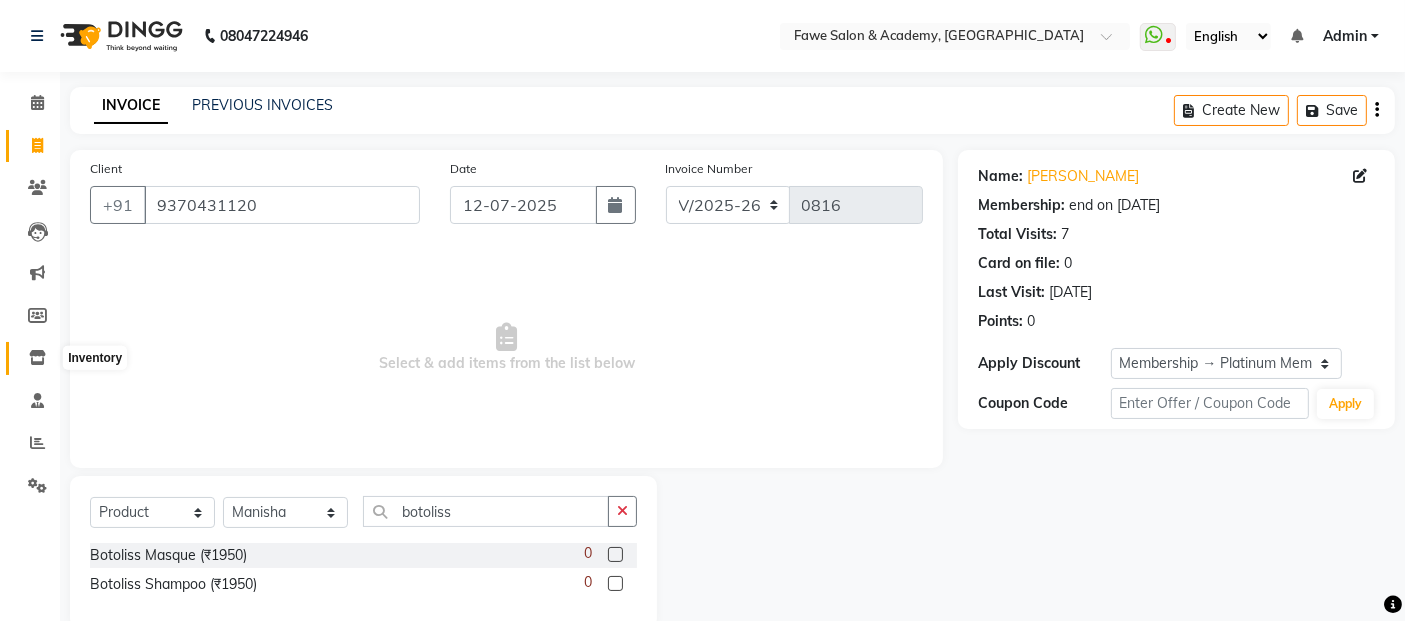 click 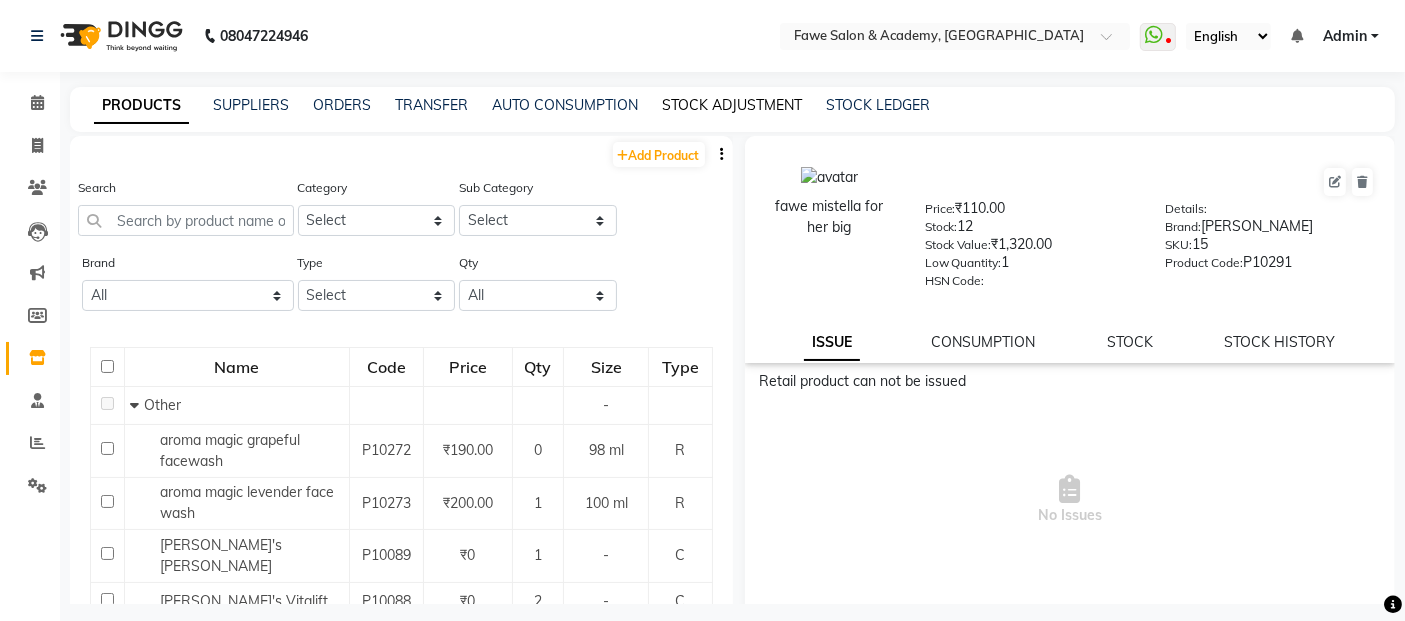click on "STOCK ADJUSTMENT" 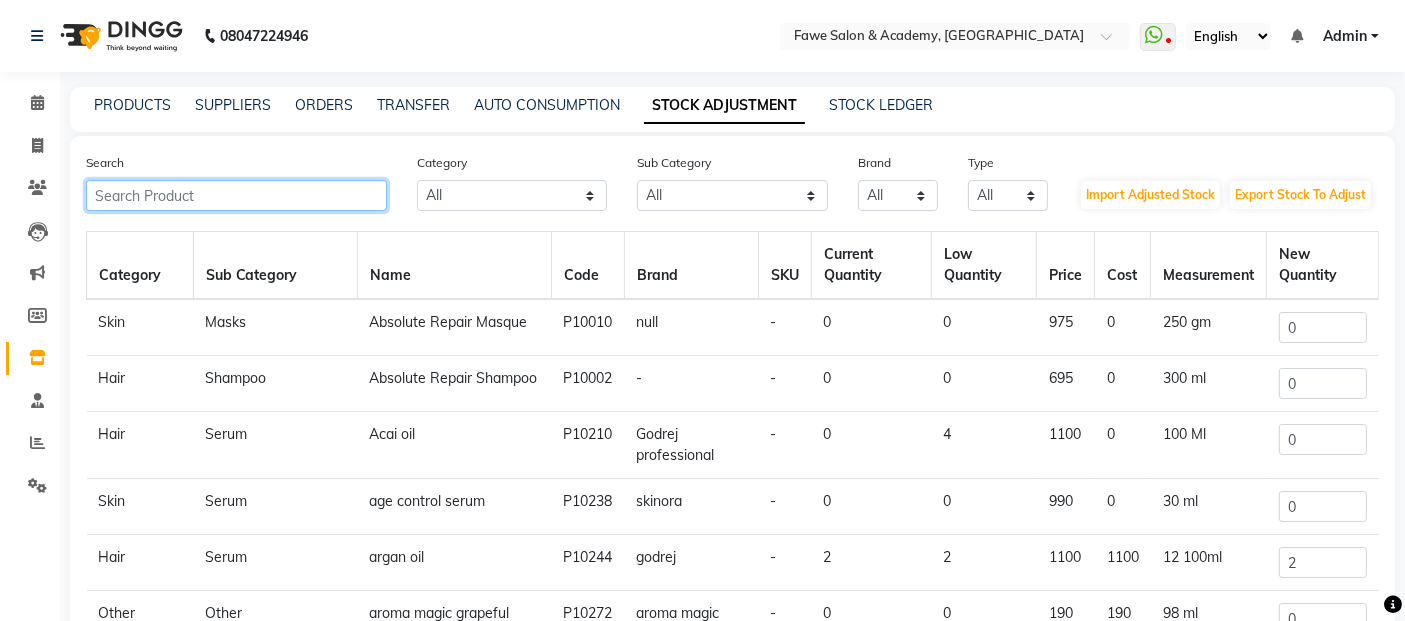 click 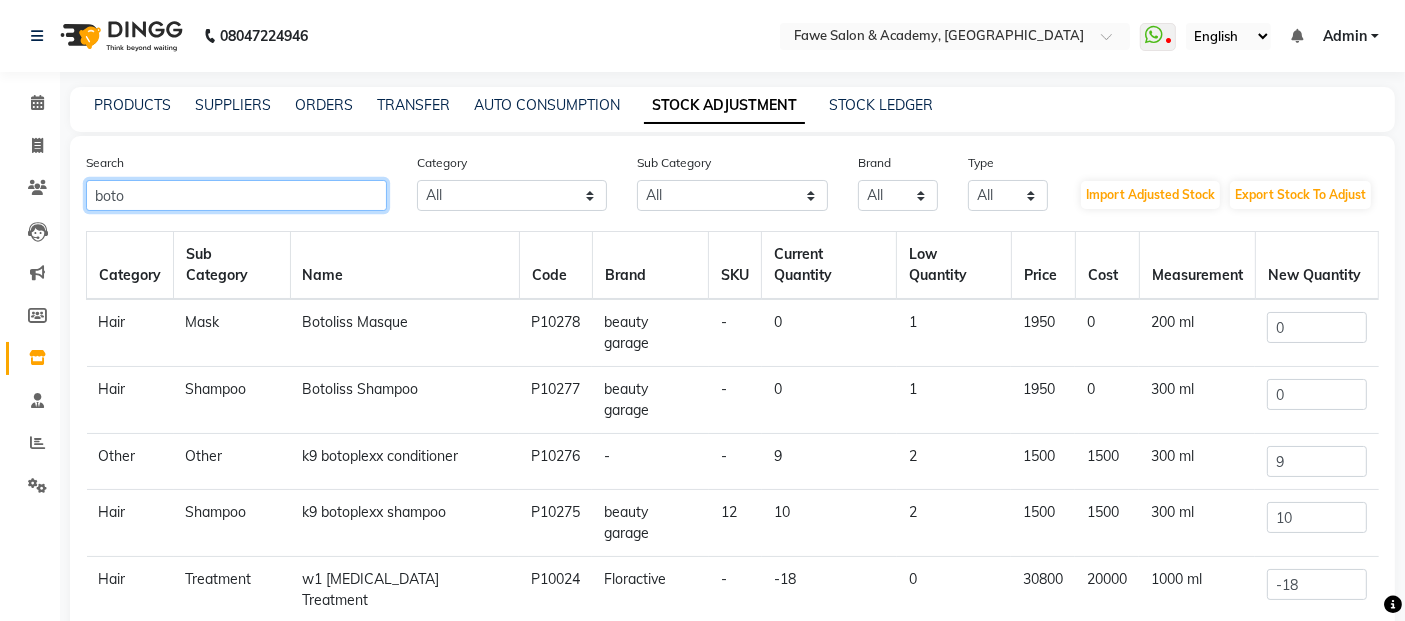 type on "boto" 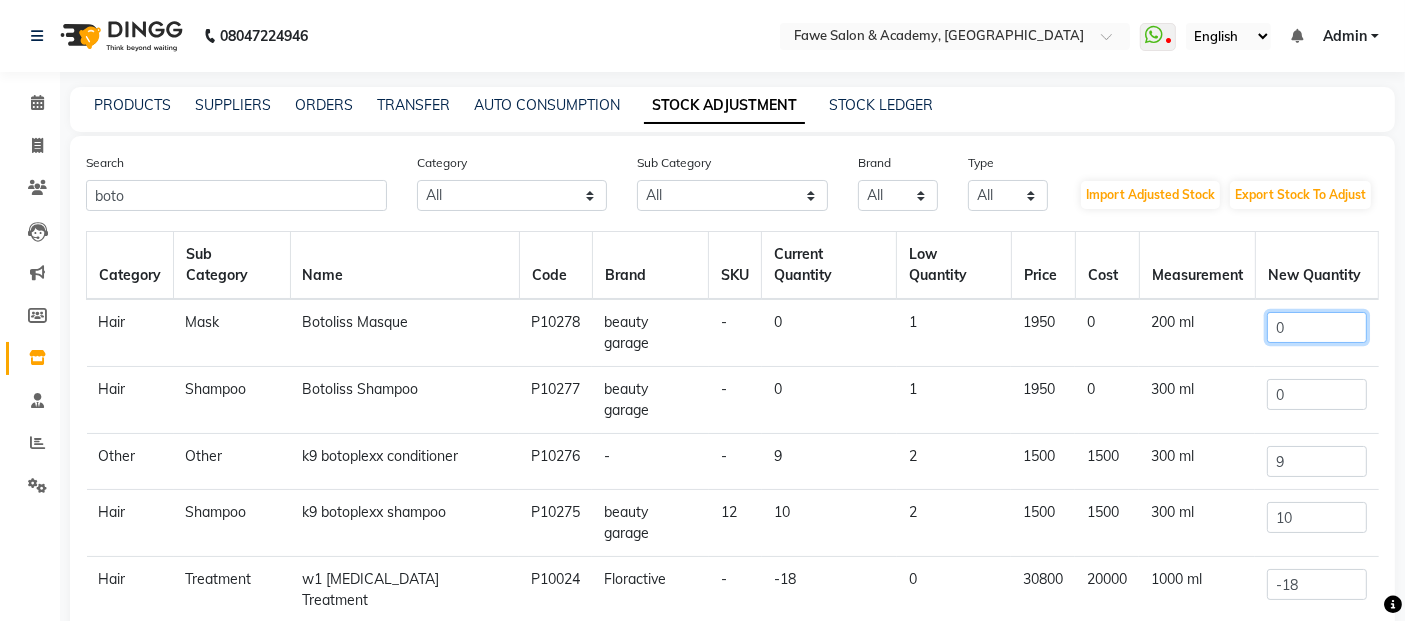 click on "0" 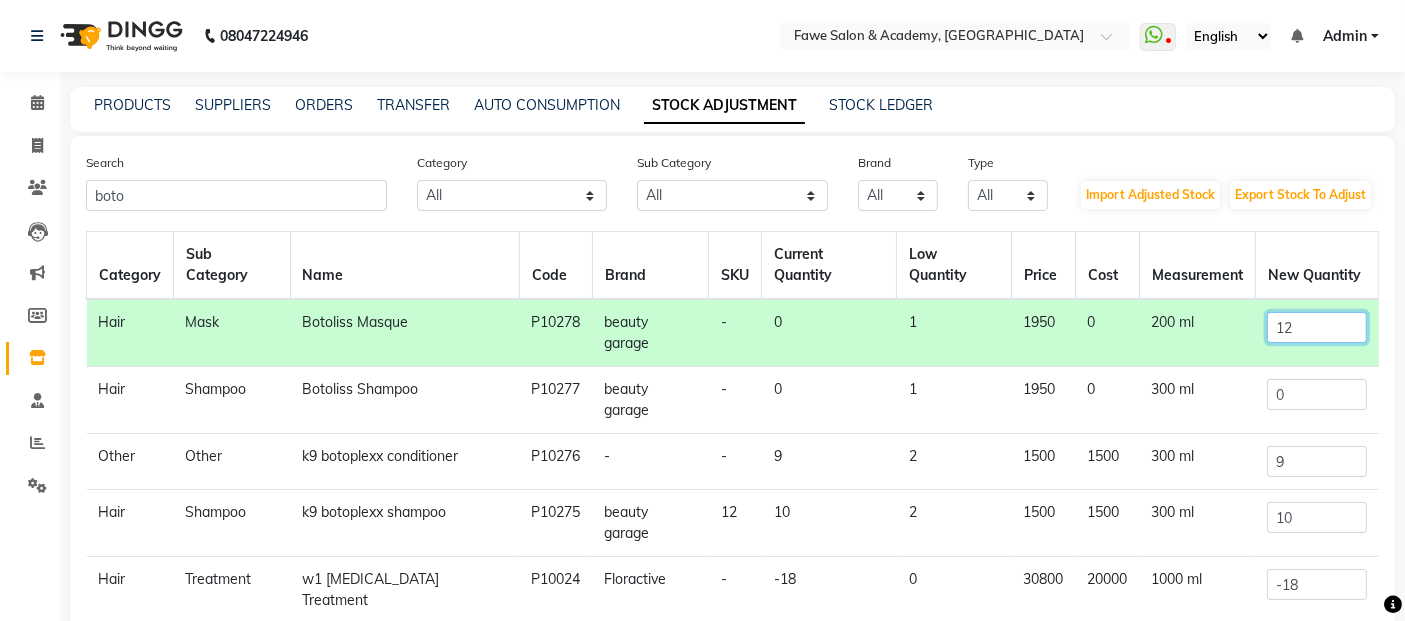 type on "12" 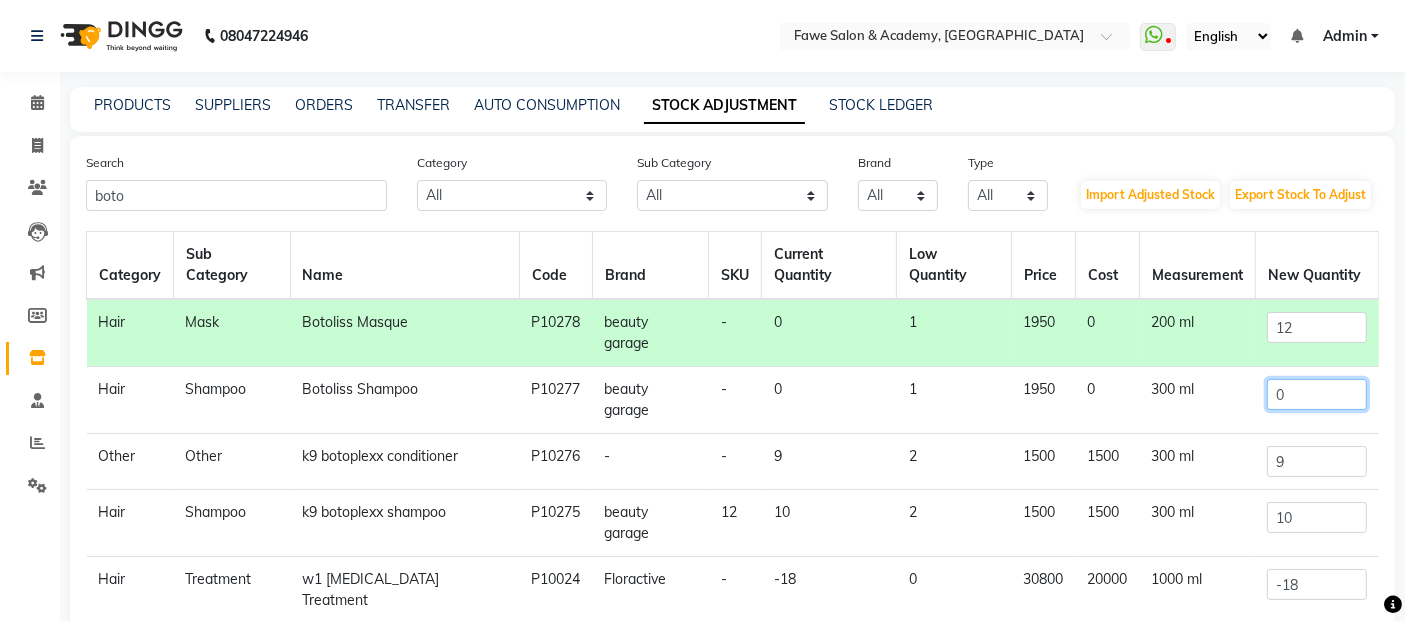 click on "0" 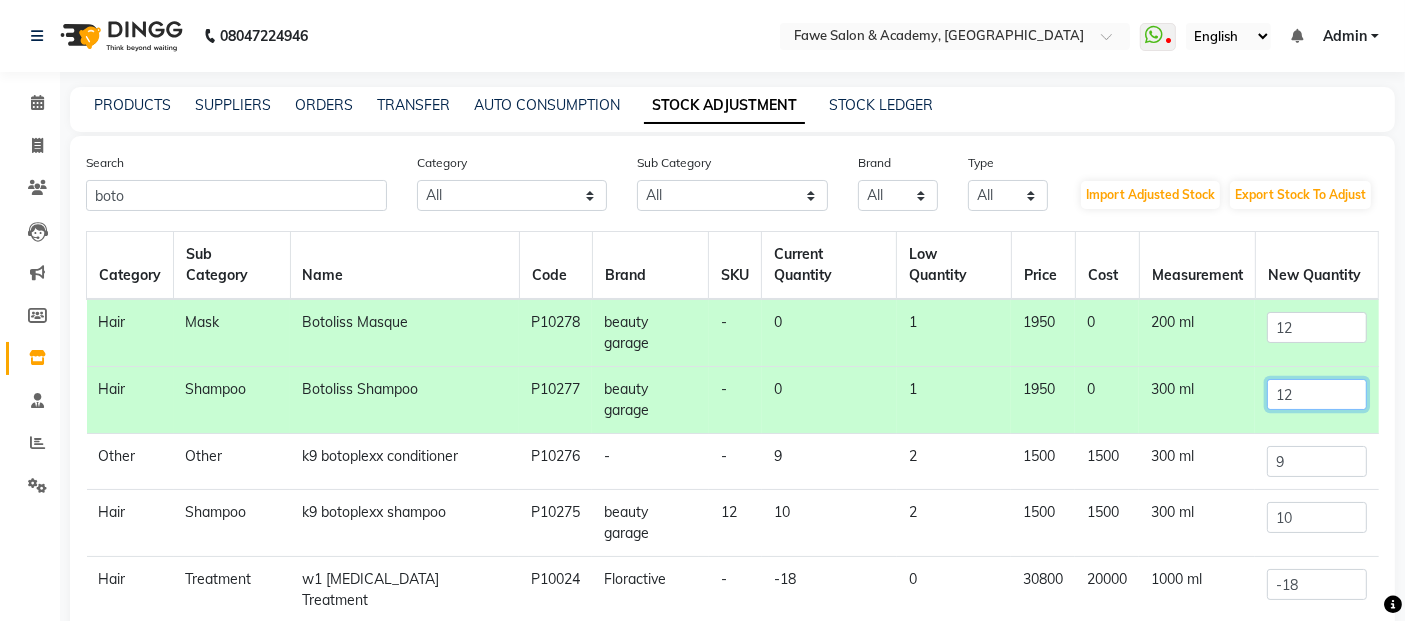 scroll, scrollTop: 114, scrollLeft: 0, axis: vertical 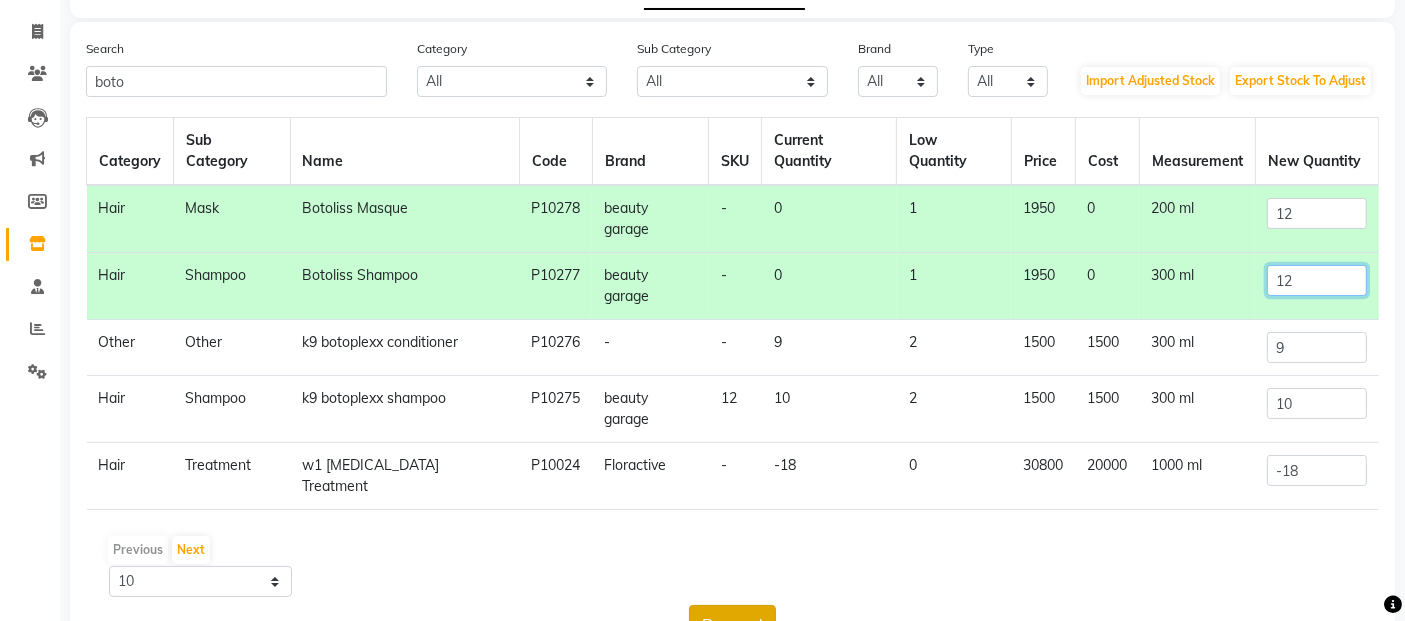 type on "12" 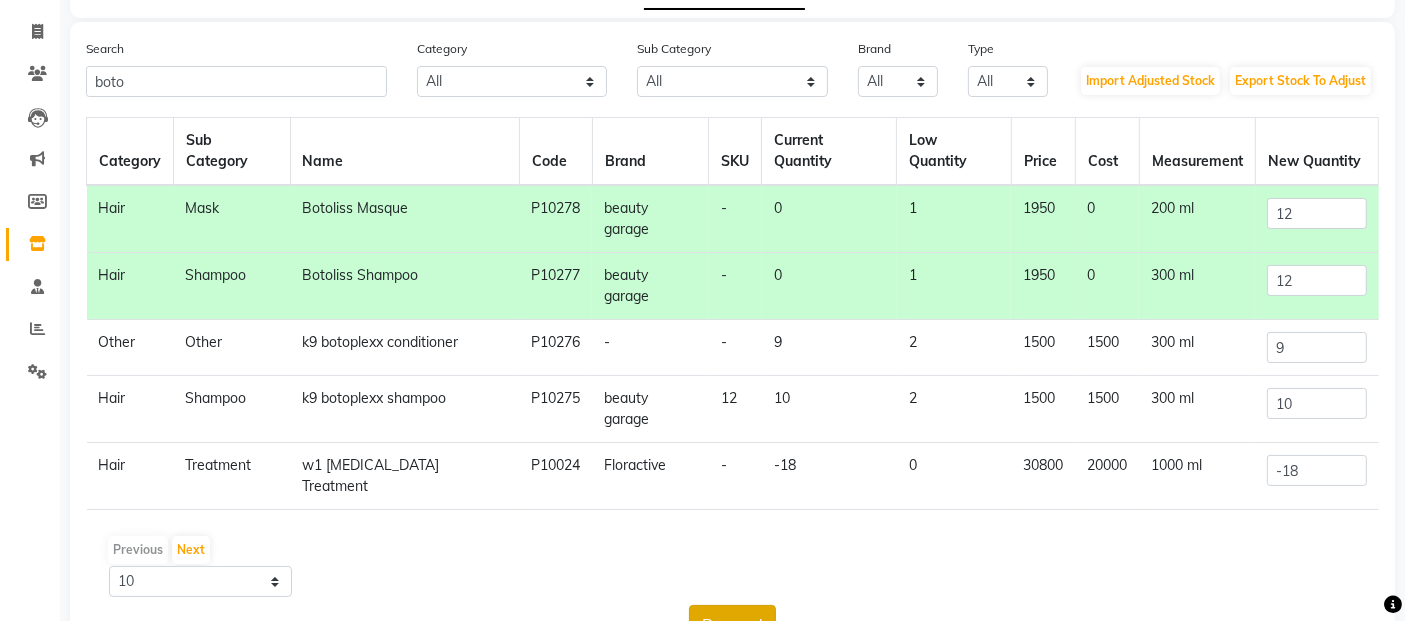 click on "Proceed" 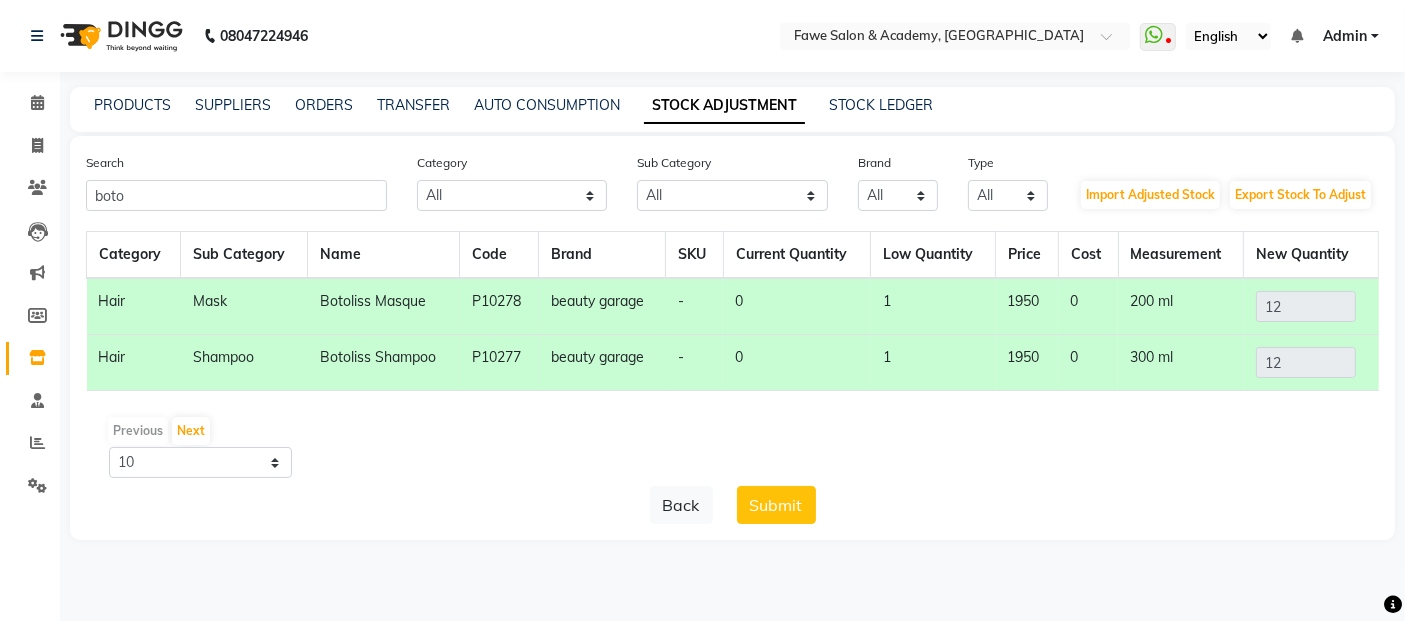 scroll, scrollTop: 0, scrollLeft: 0, axis: both 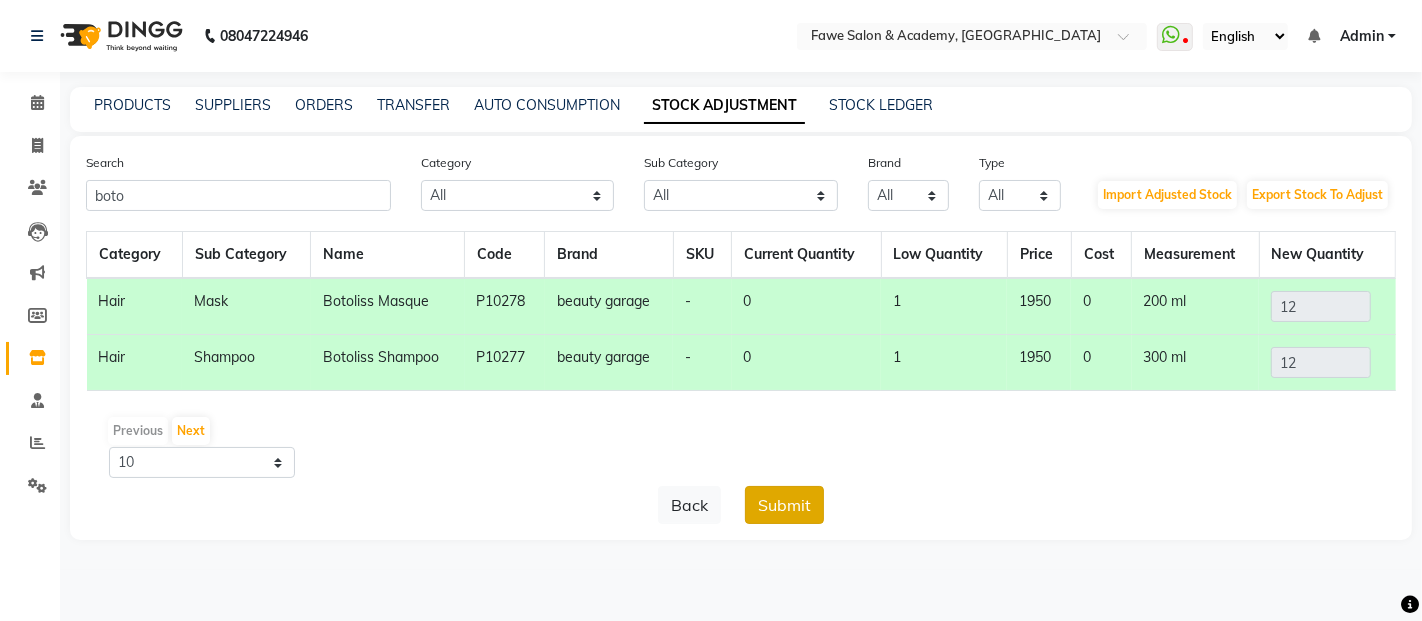 click on "Submit" 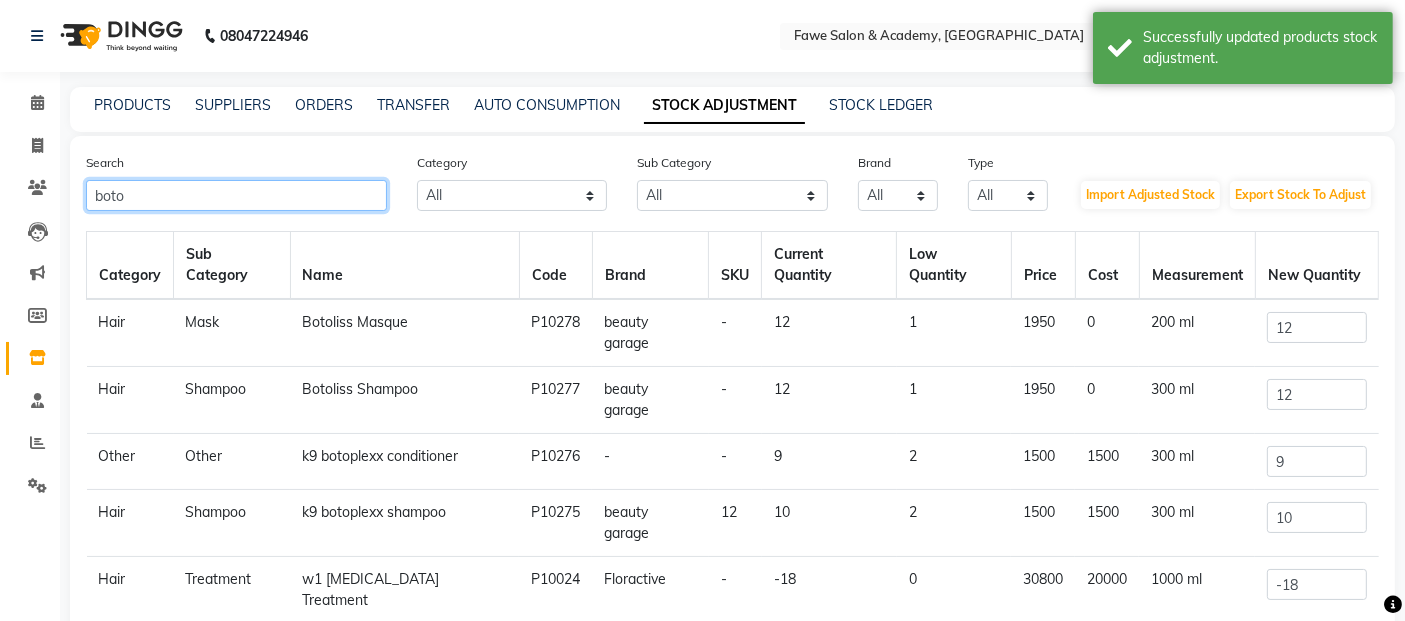 click on "boto" 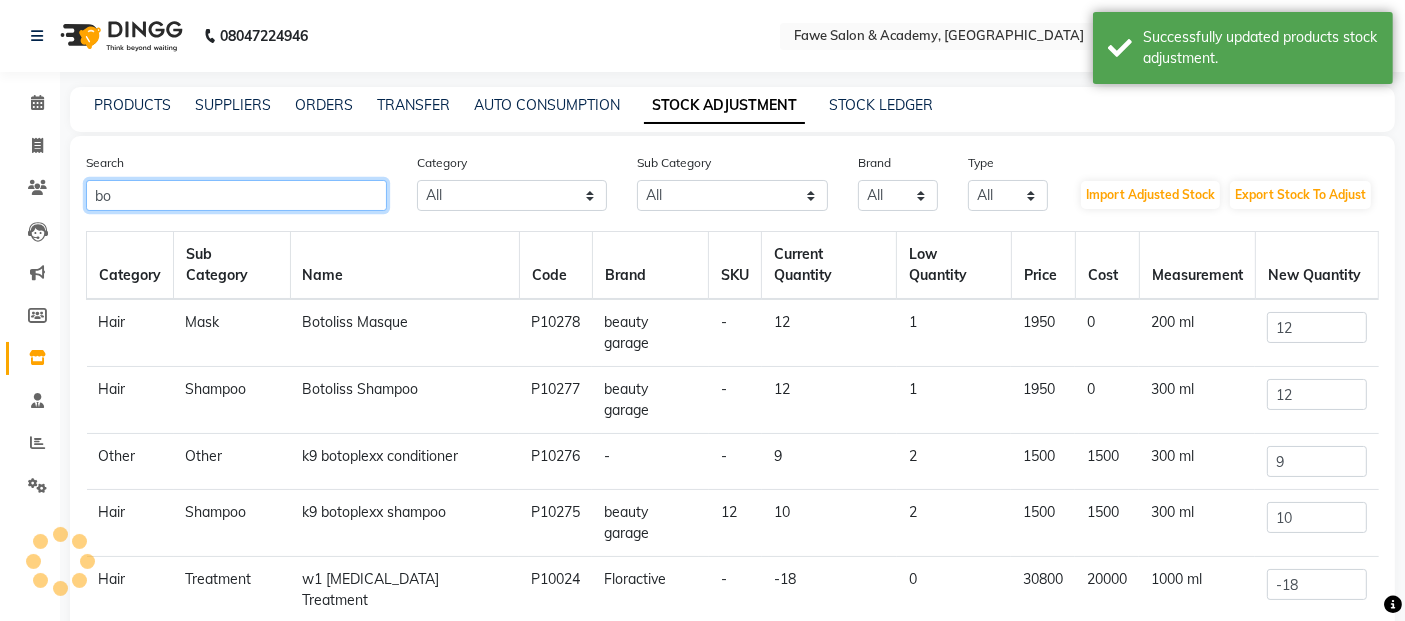 type on "b" 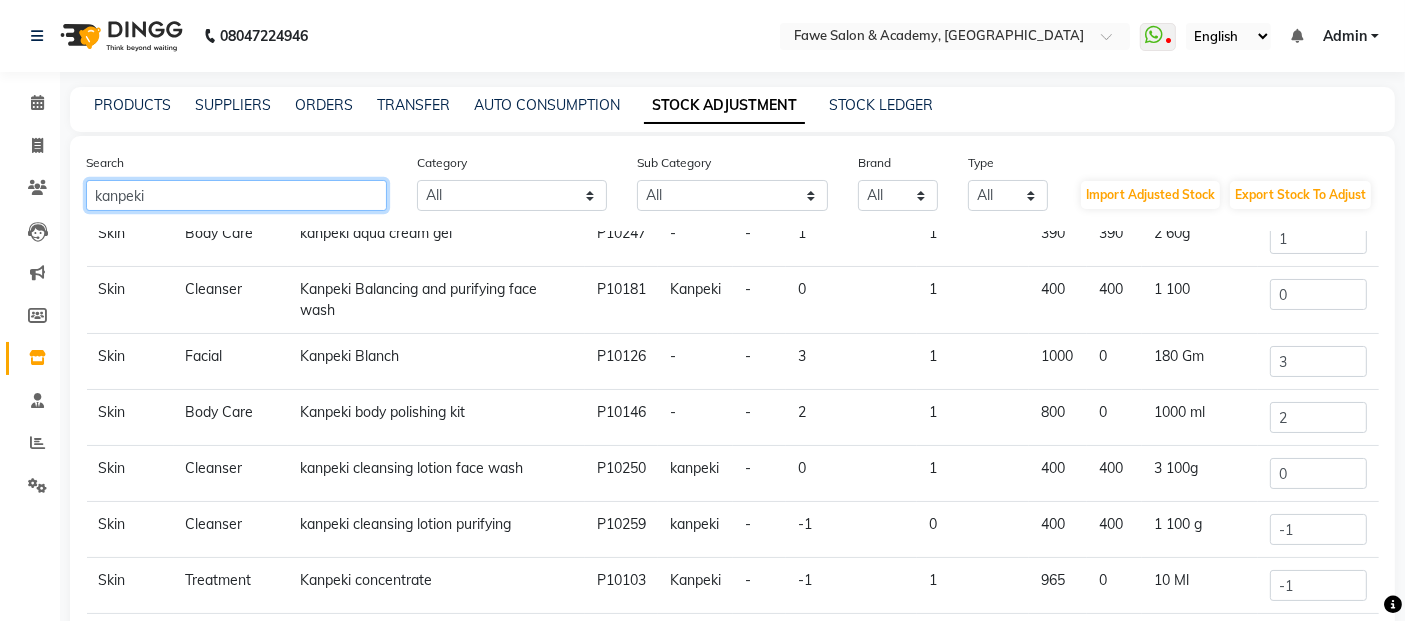 scroll, scrollTop: 163, scrollLeft: 0, axis: vertical 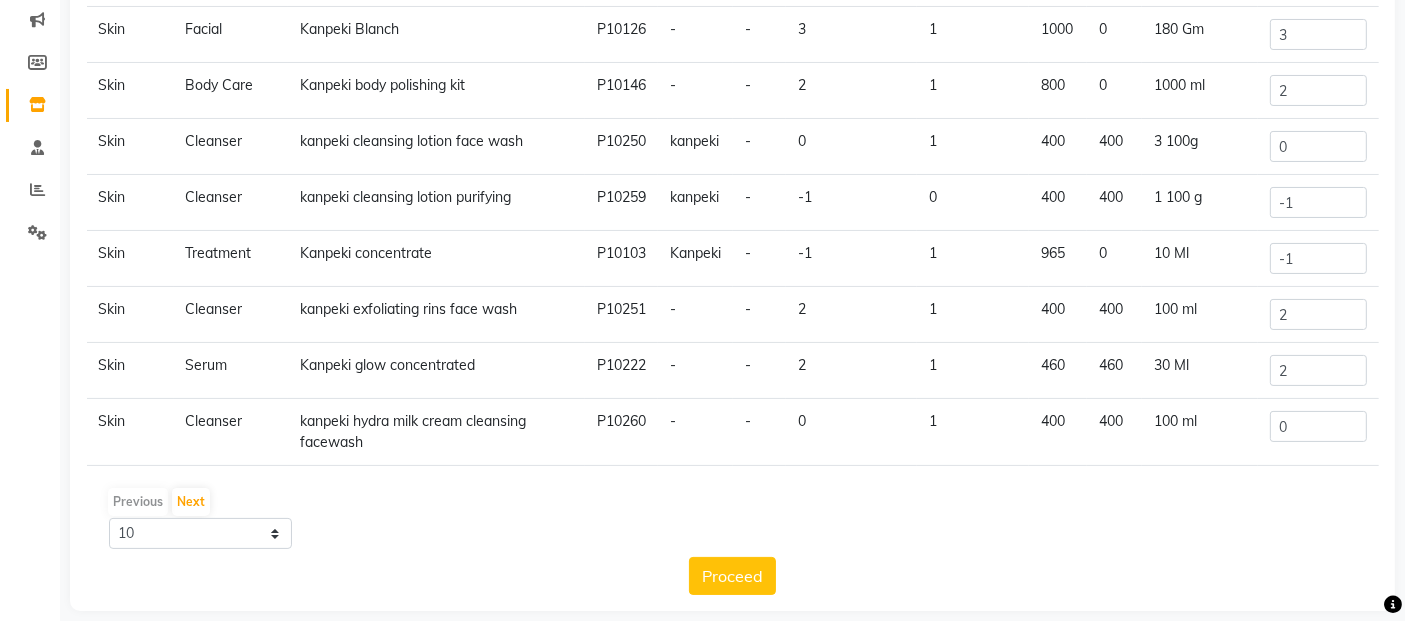 type on "kanpeki" 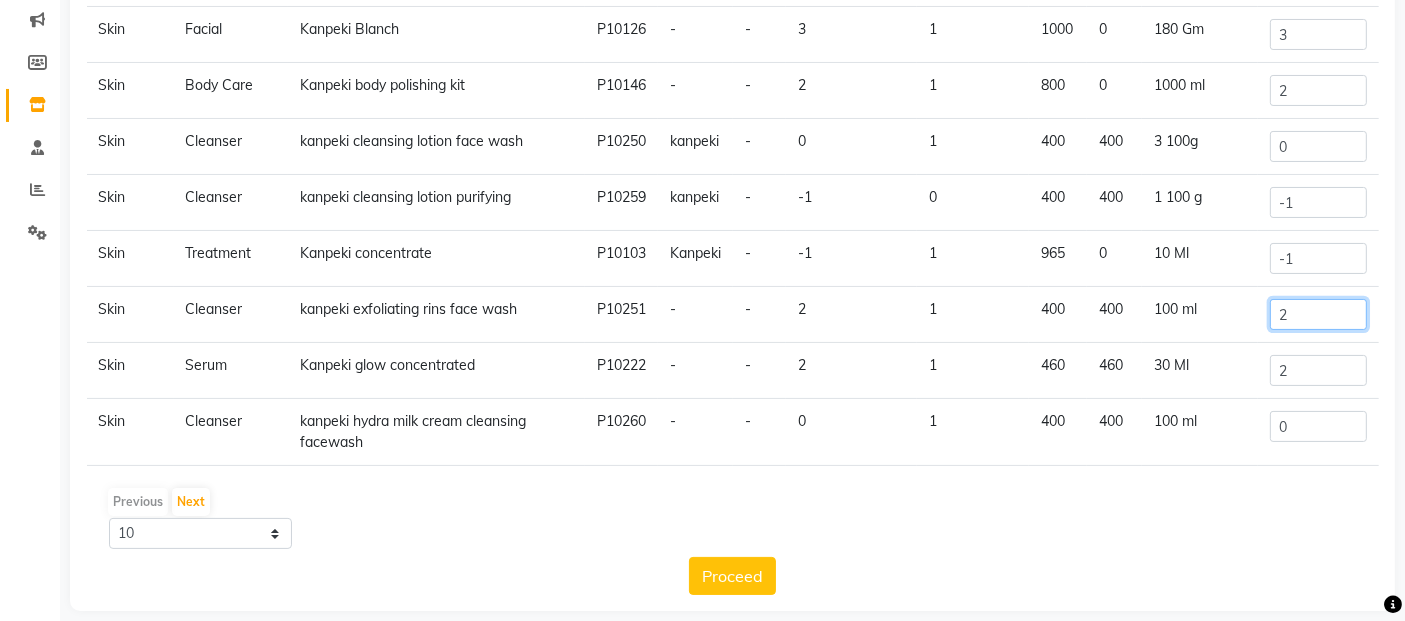 click on "2" 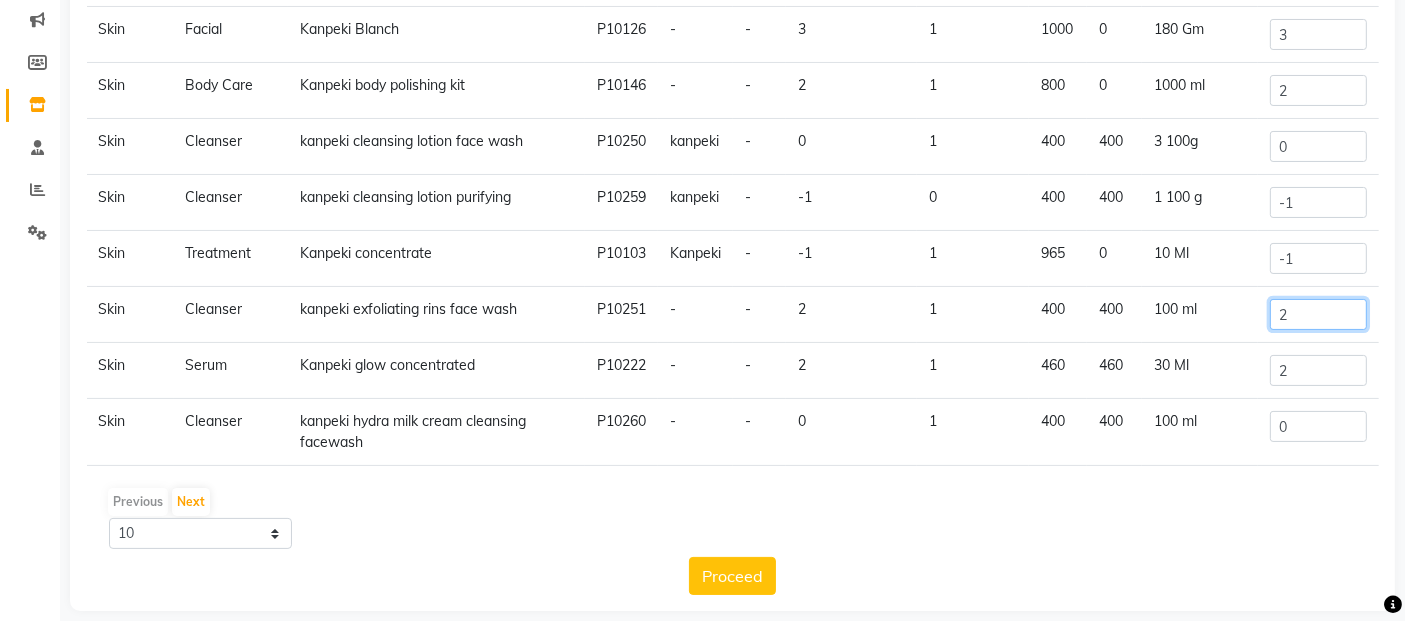 click on "2" 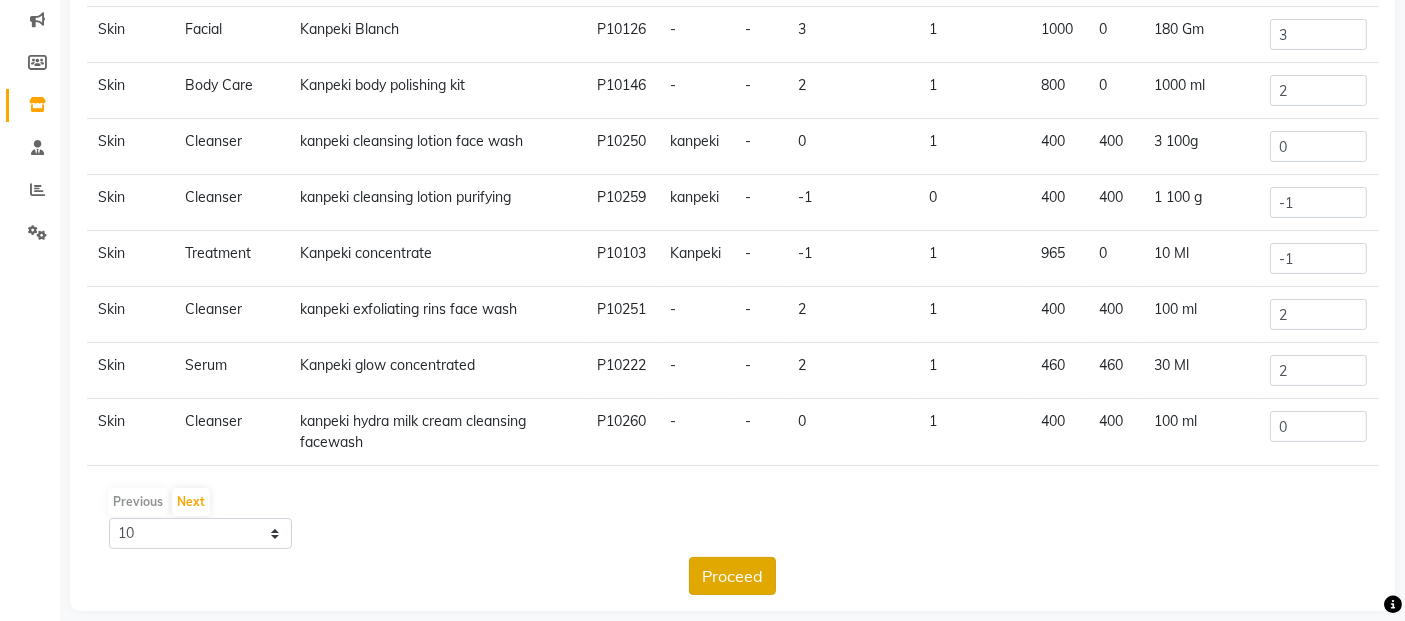 click on "Proceed" 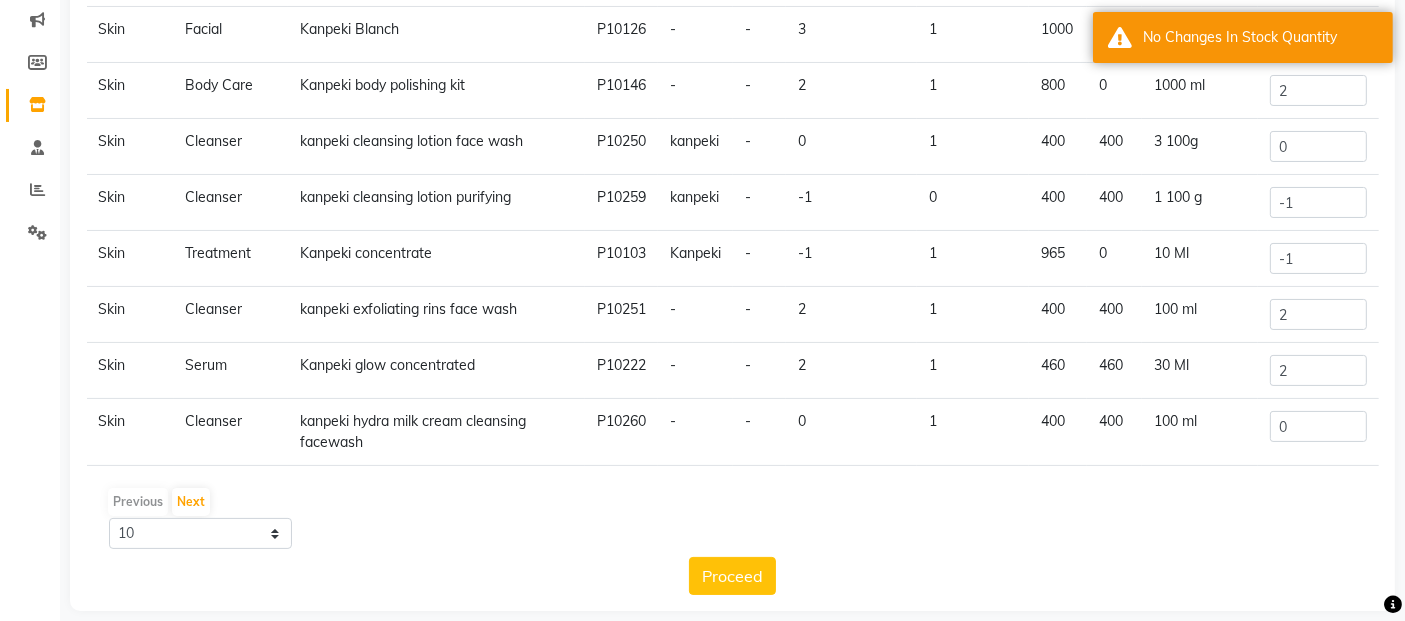 scroll, scrollTop: 0, scrollLeft: 0, axis: both 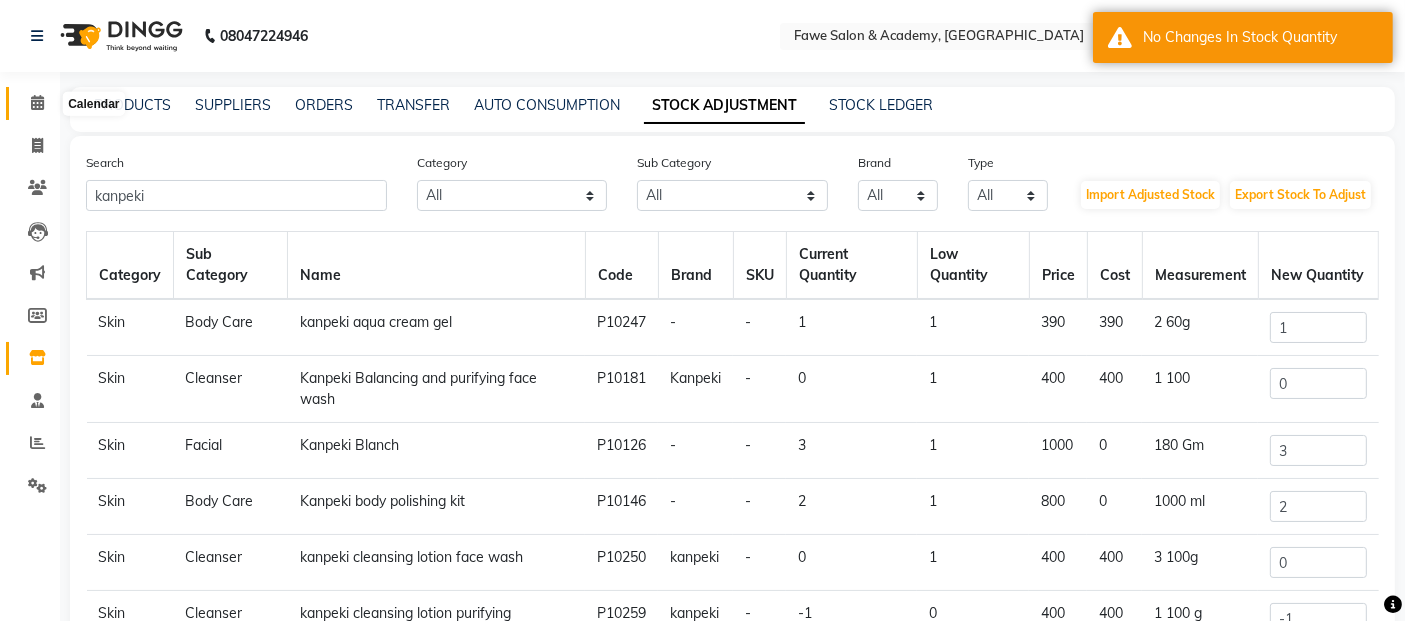 click 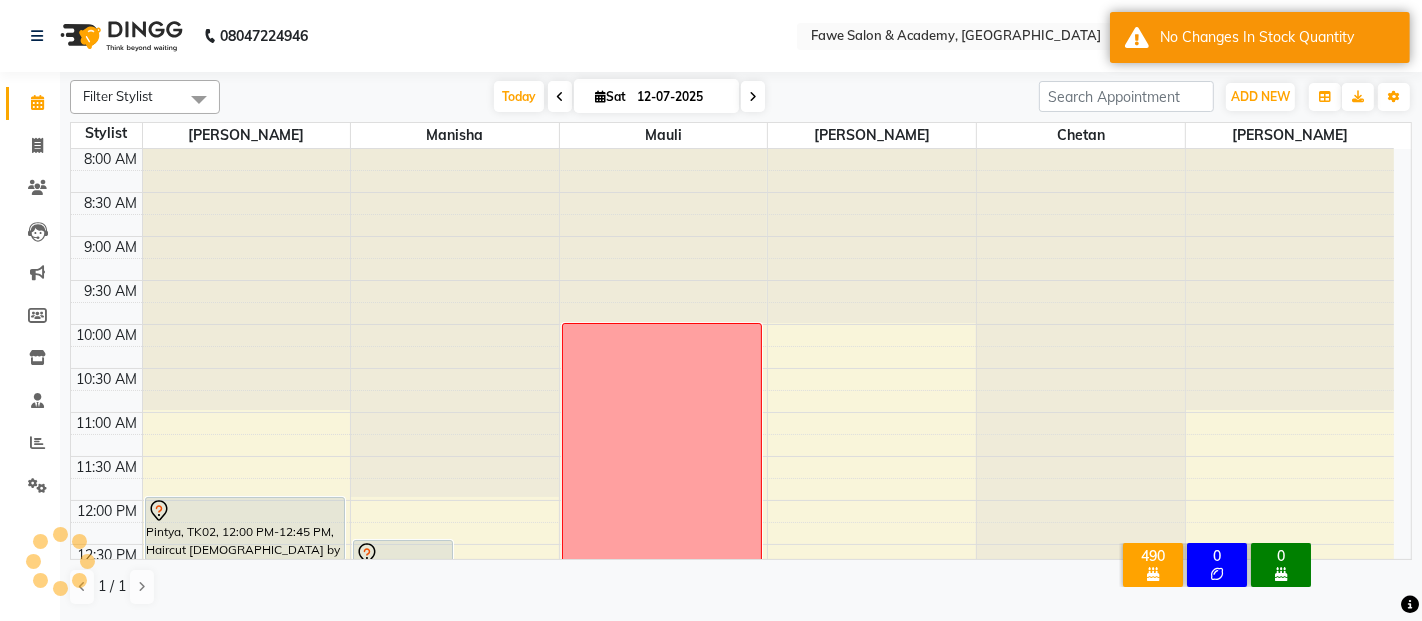 scroll, scrollTop: 697, scrollLeft: 0, axis: vertical 